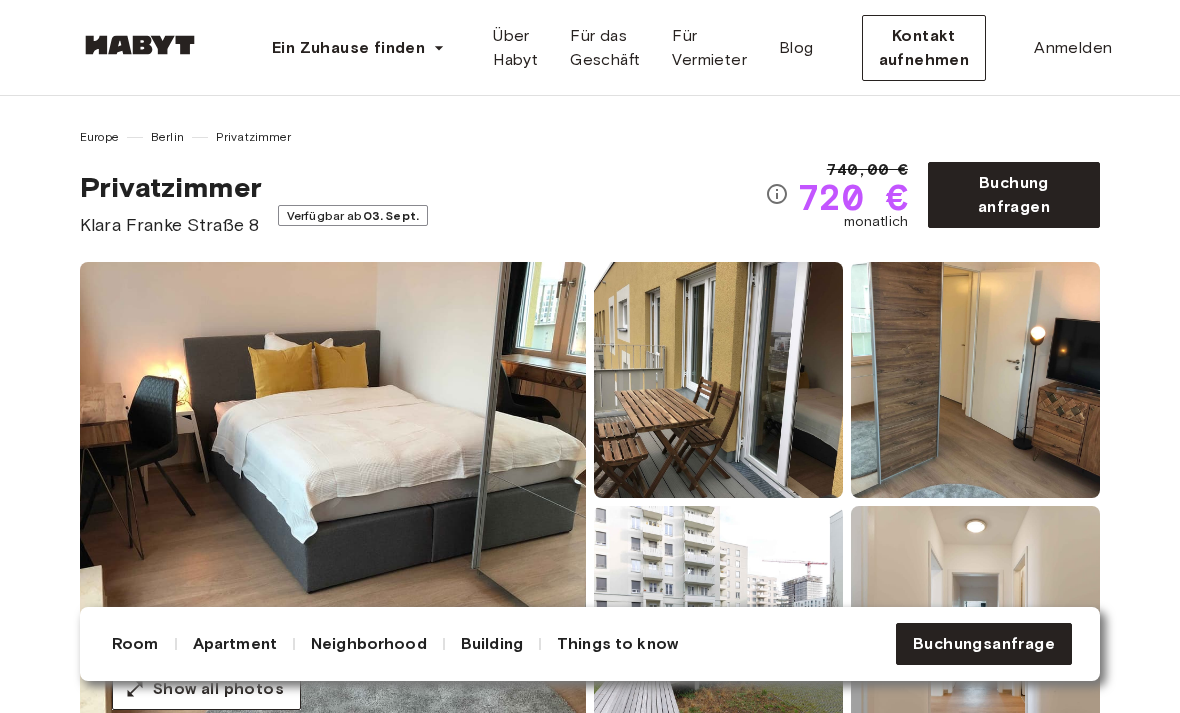 scroll, scrollTop: 0, scrollLeft: 0, axis: both 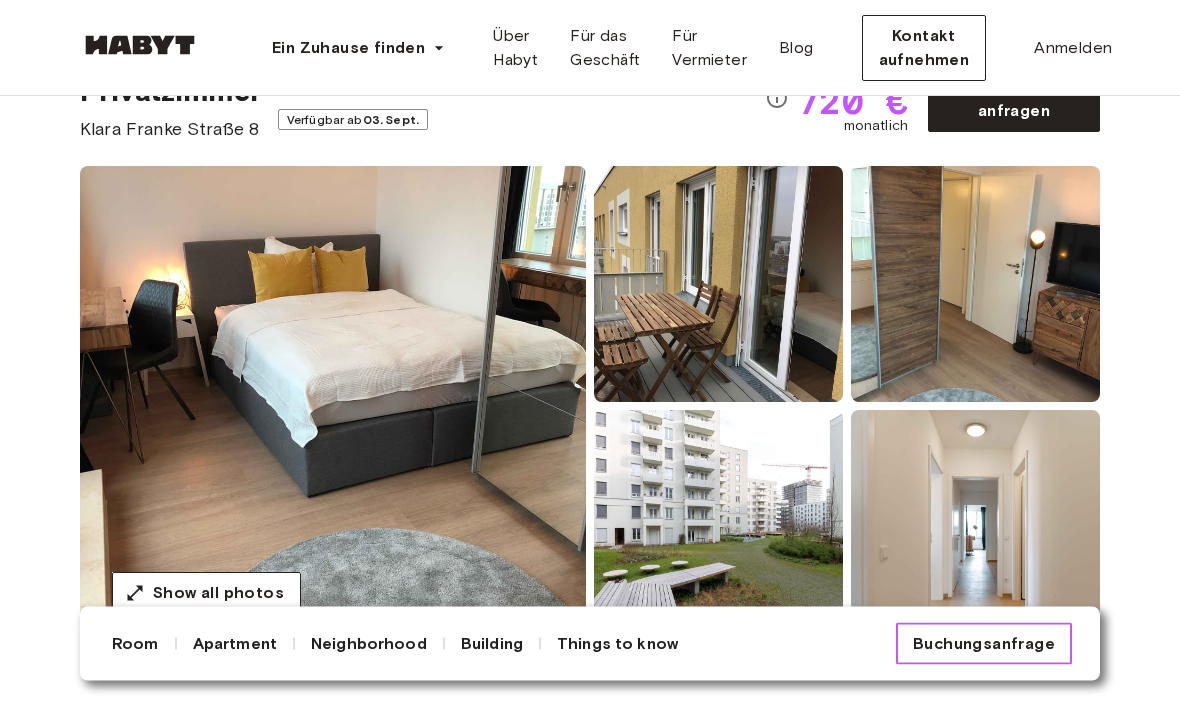 click on "Buchungsanfrage" at bounding box center [984, 644] 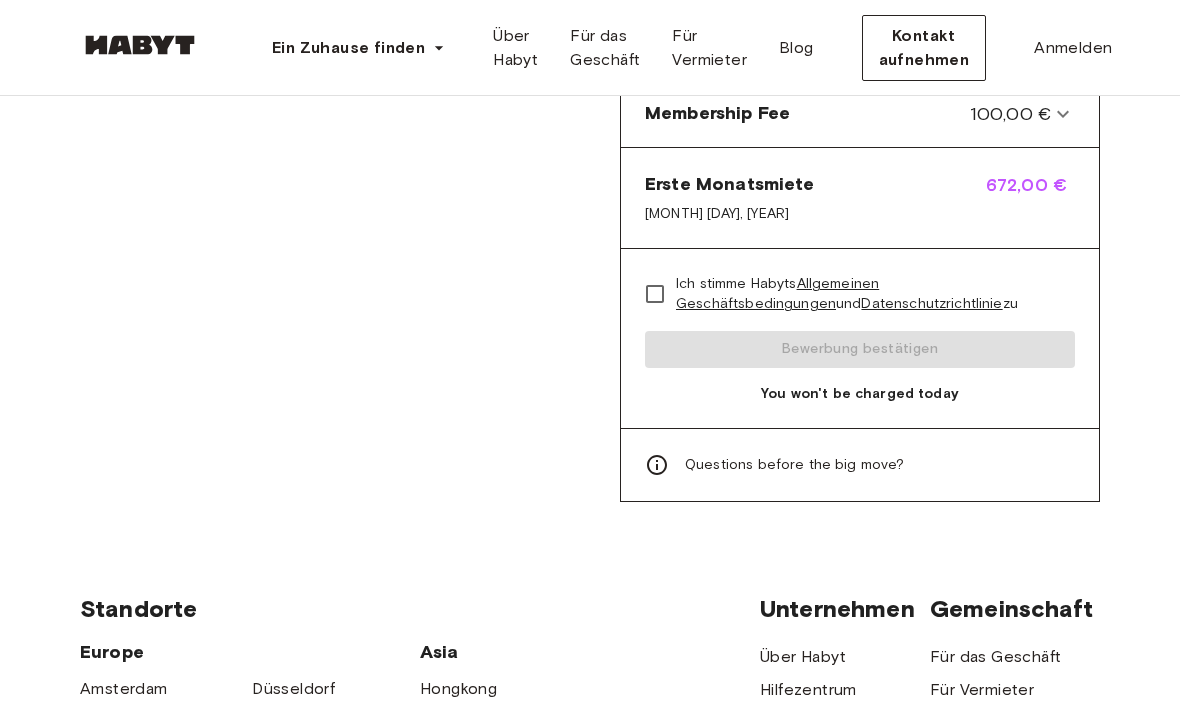 scroll, scrollTop: 990, scrollLeft: 0, axis: vertical 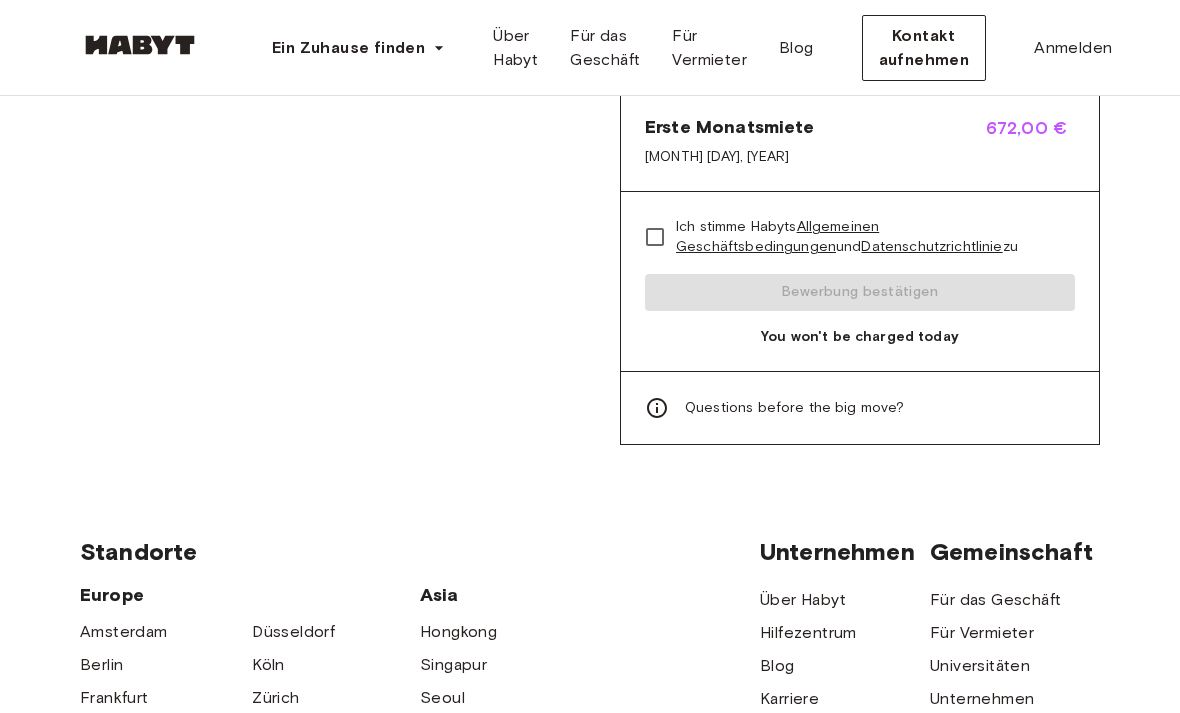 click 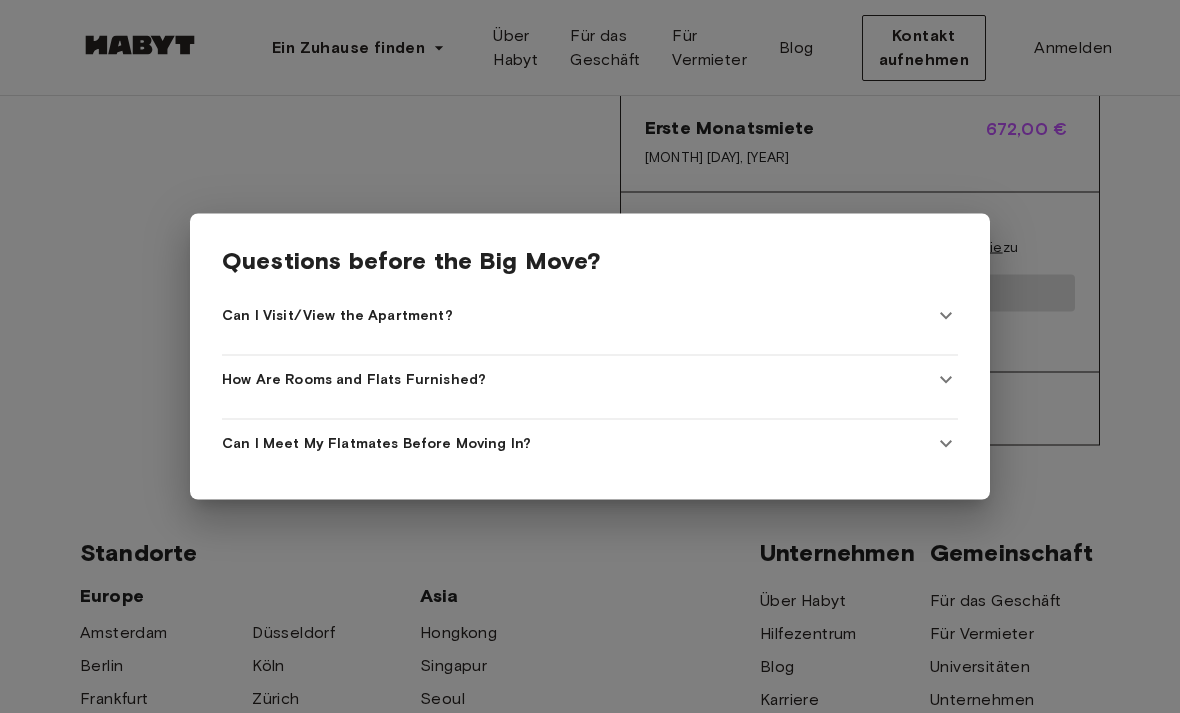 scroll, scrollTop: 991, scrollLeft: 0, axis: vertical 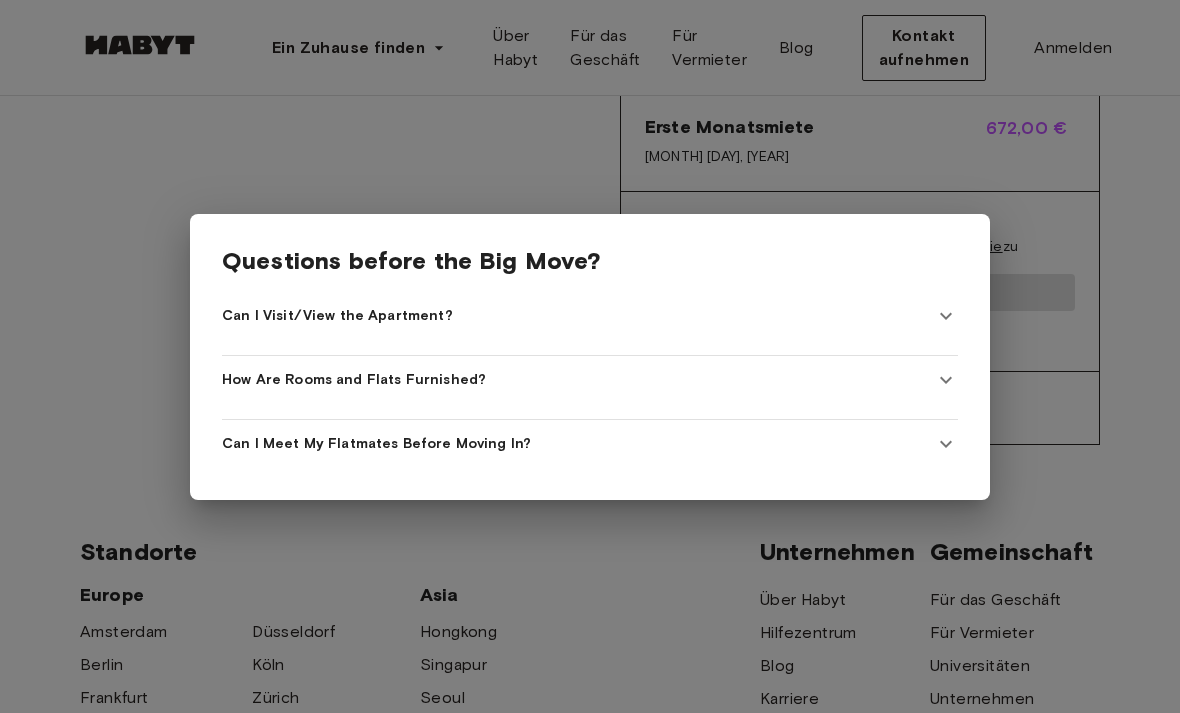 click on "Can I Visit/View the Apartment?" at bounding box center (590, 316) 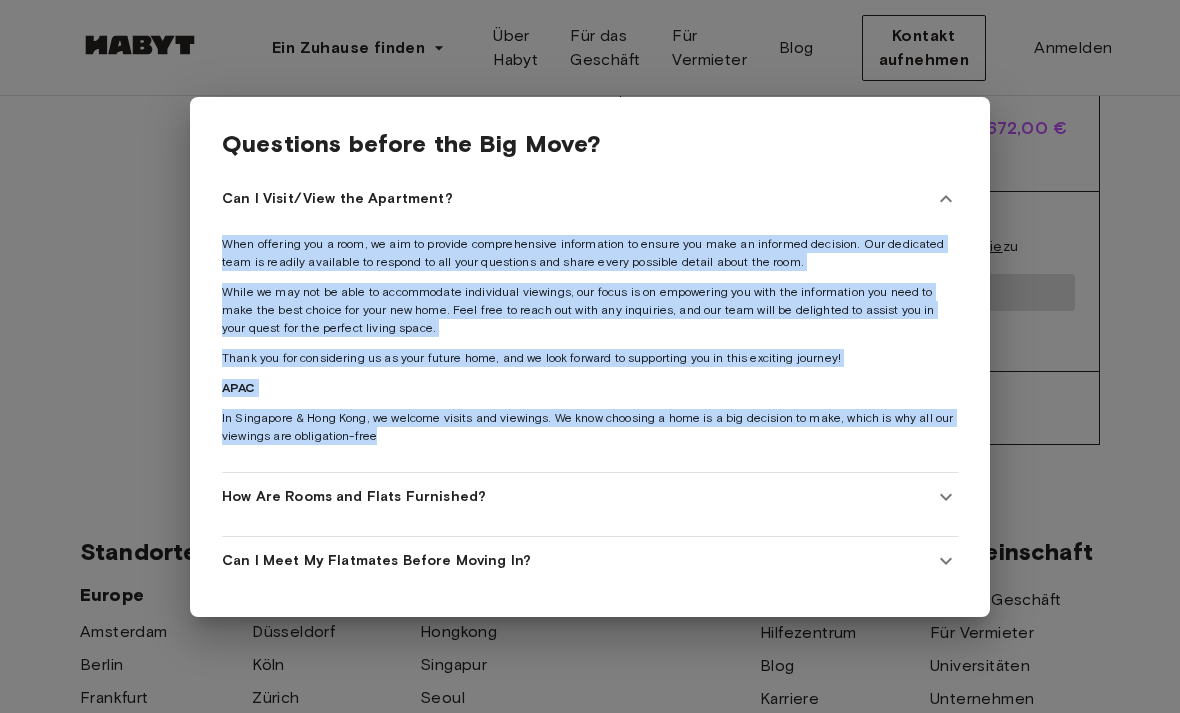 click on "How Are Rooms and Flats Furnished?" at bounding box center [578, 497] 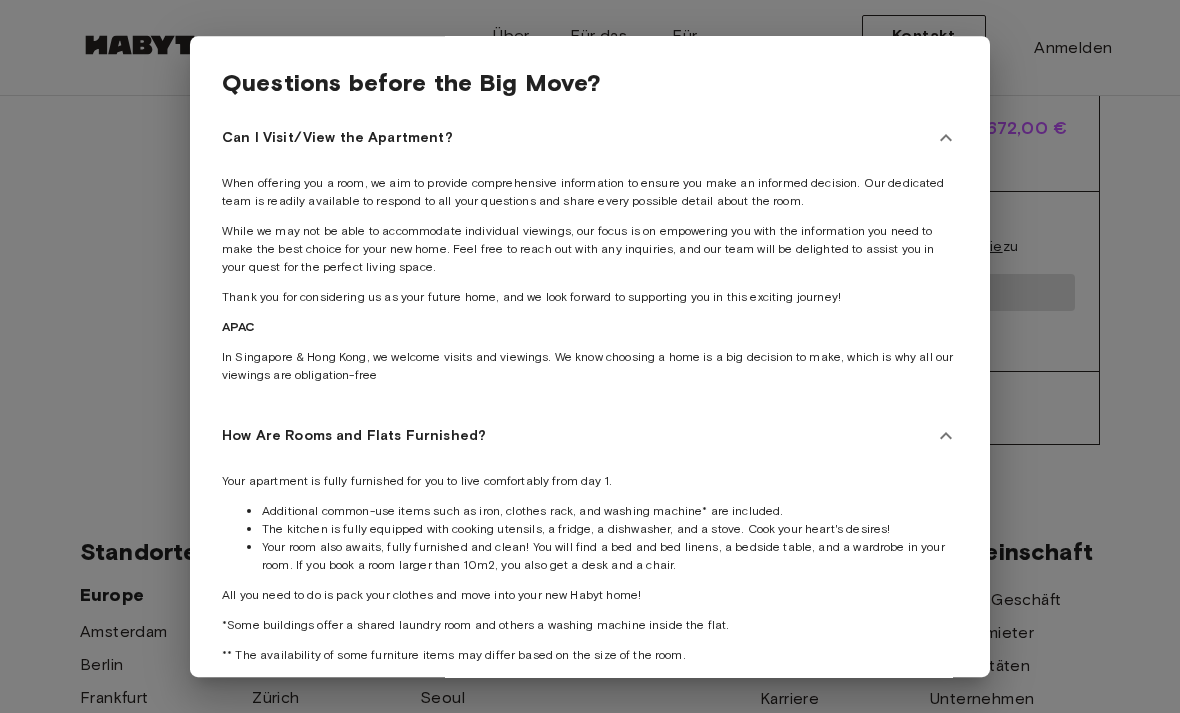 click 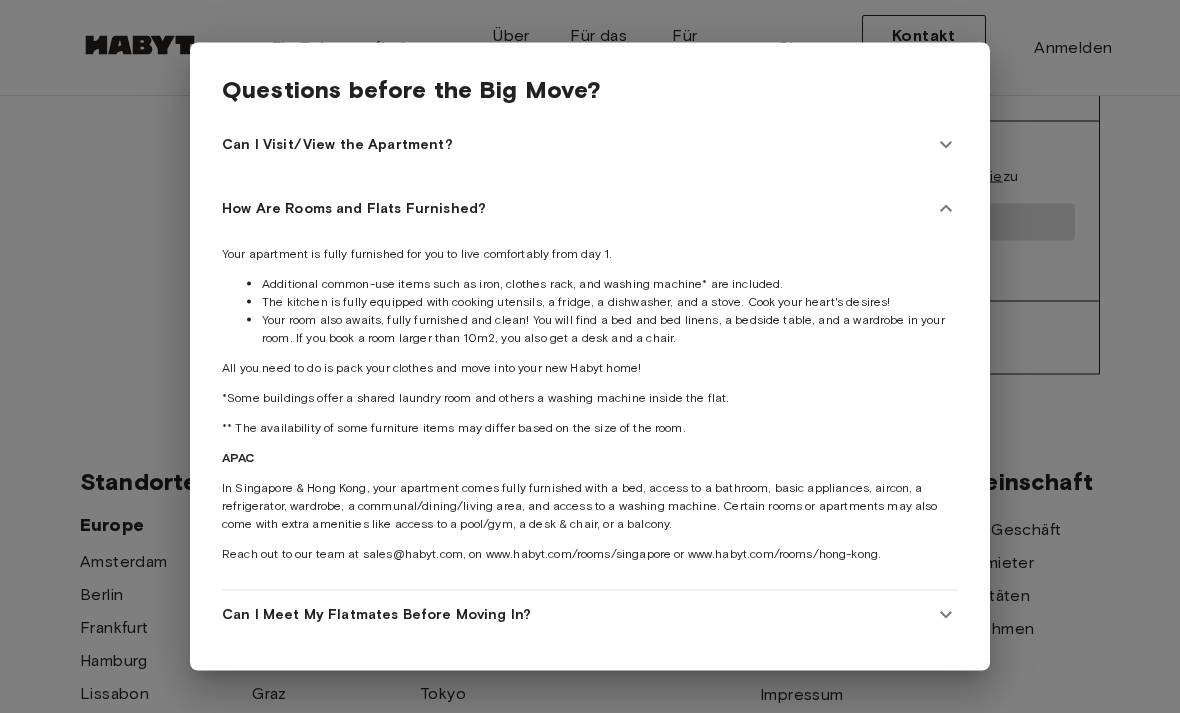 scroll, scrollTop: 1063, scrollLeft: 0, axis: vertical 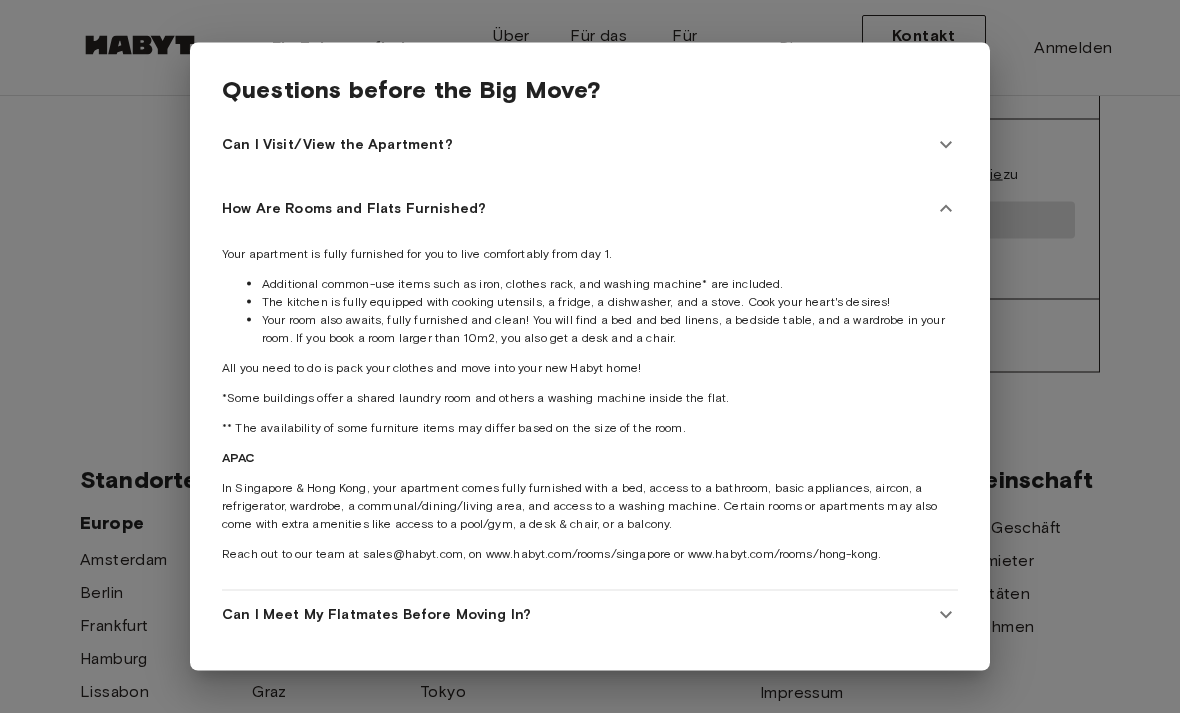 click on "Can I Meet My Flatmates Before Moving In?" at bounding box center [578, 615] 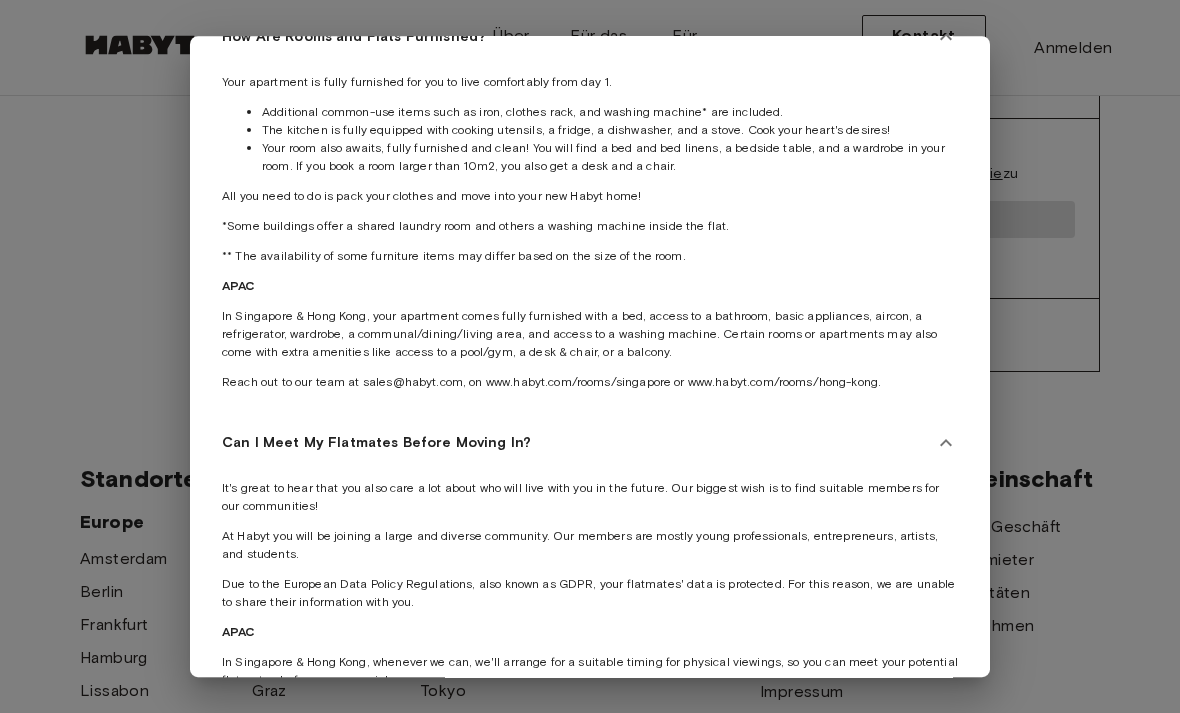 scroll, scrollTop: 163, scrollLeft: 0, axis: vertical 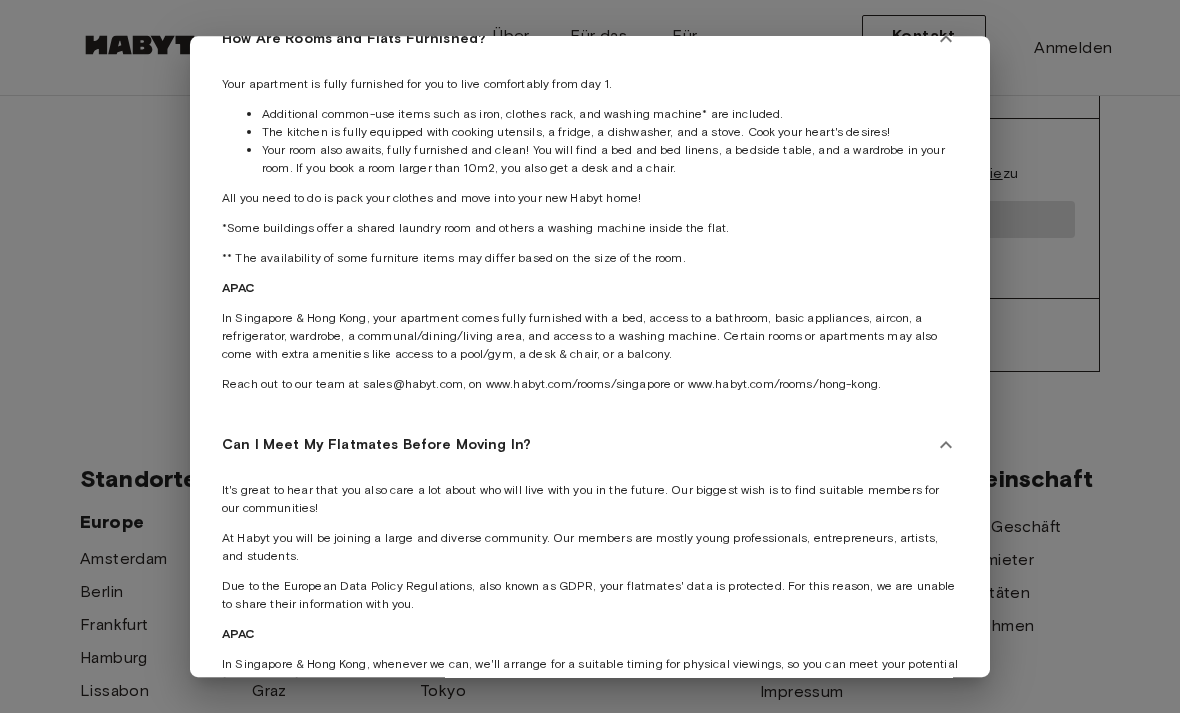 click 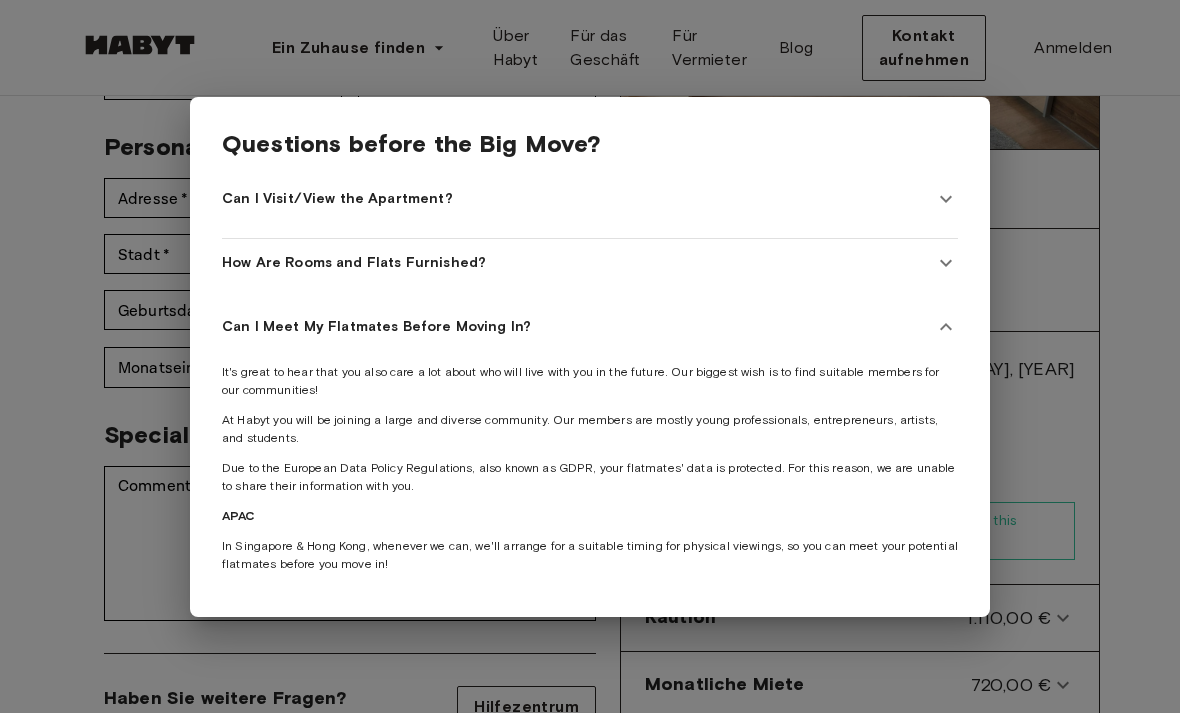 scroll, scrollTop: 294, scrollLeft: 0, axis: vertical 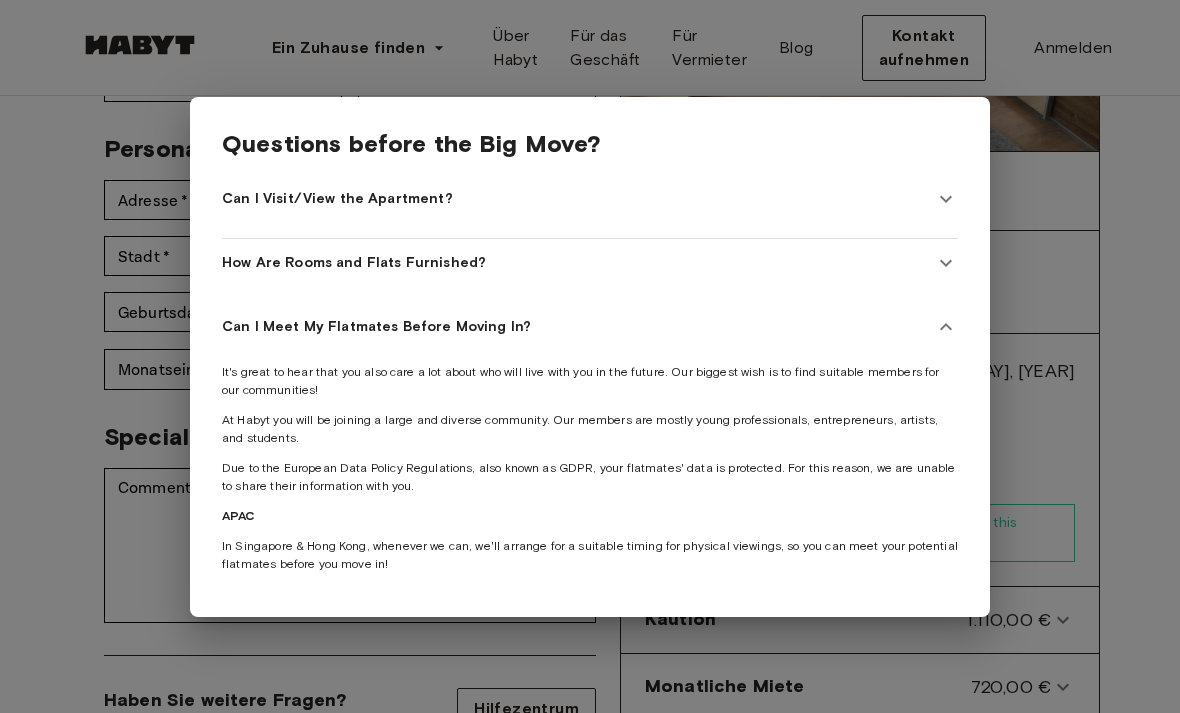 click 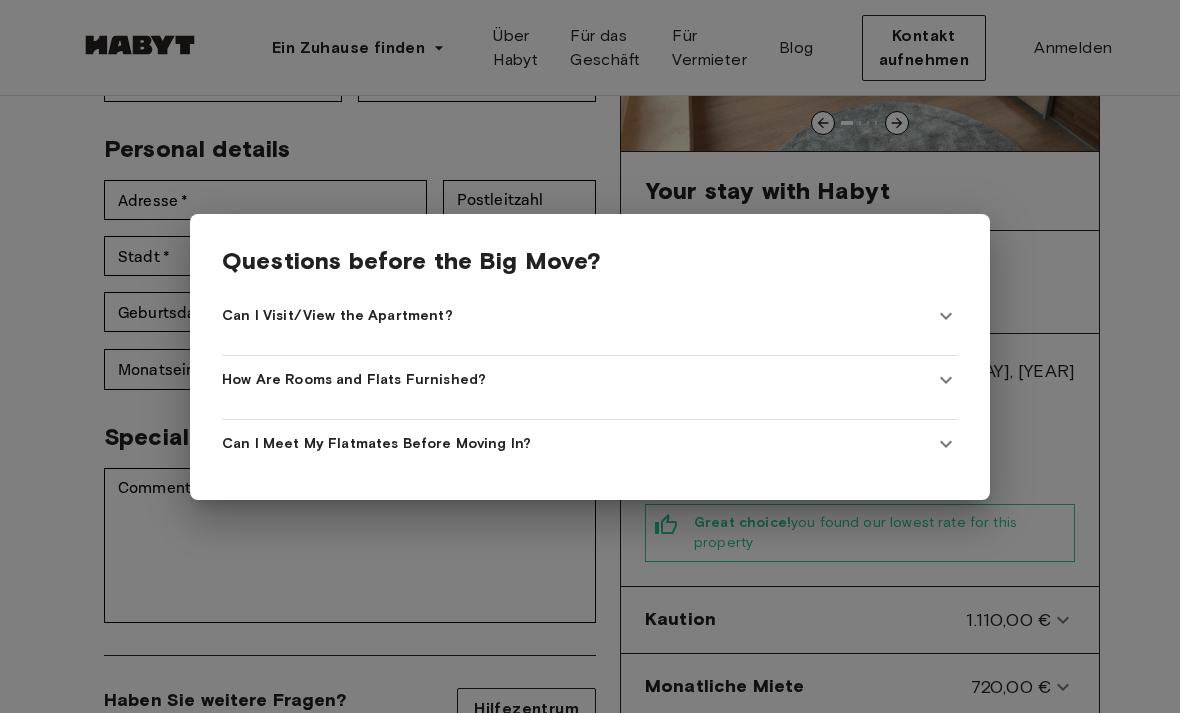 click at bounding box center (590, 356) 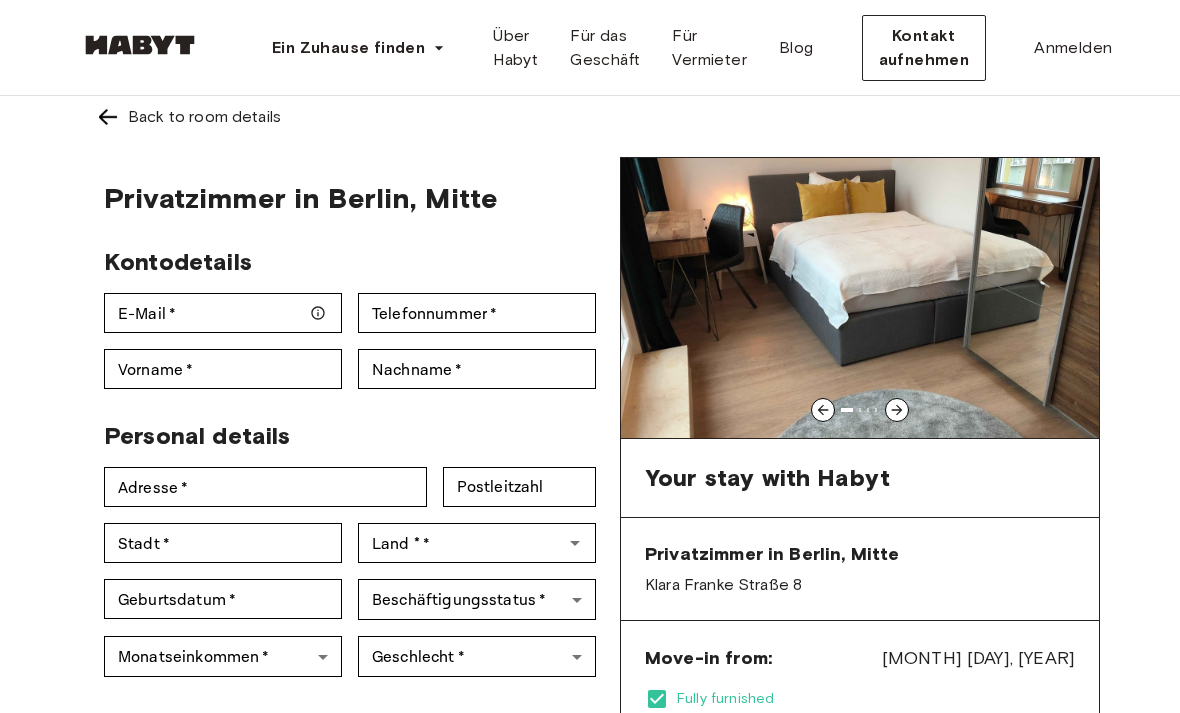 scroll, scrollTop: 12, scrollLeft: 0, axis: vertical 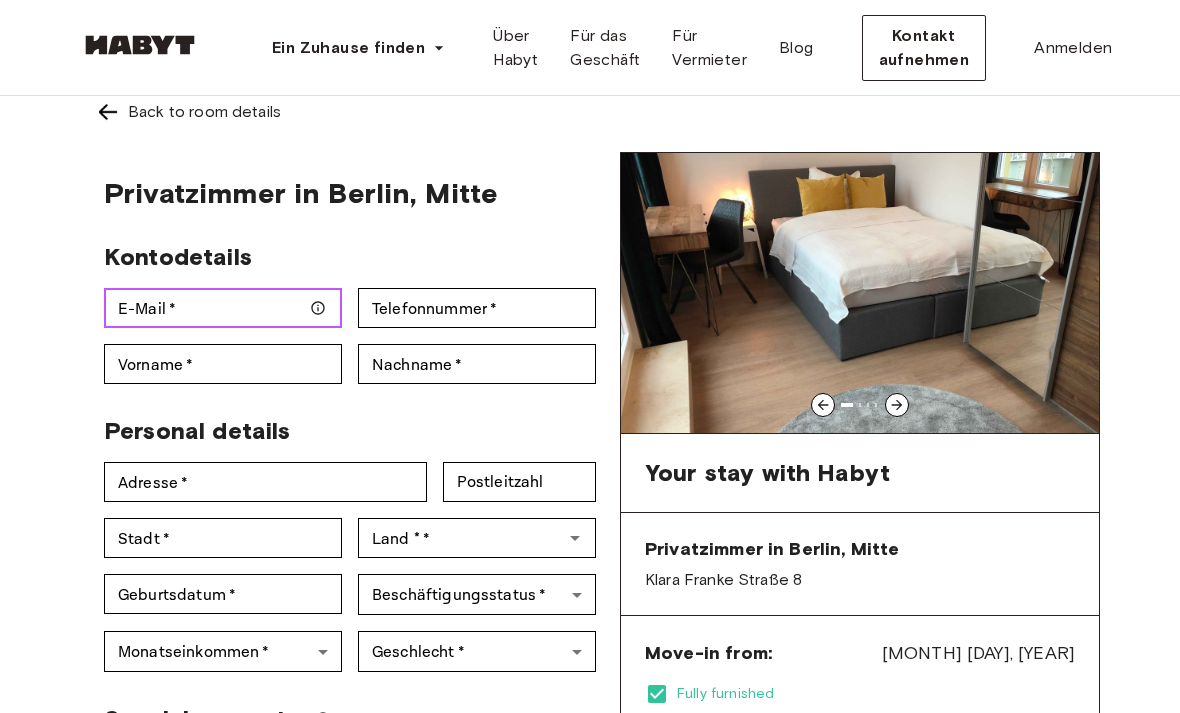 click on "E-Mail   *" at bounding box center [223, 308] 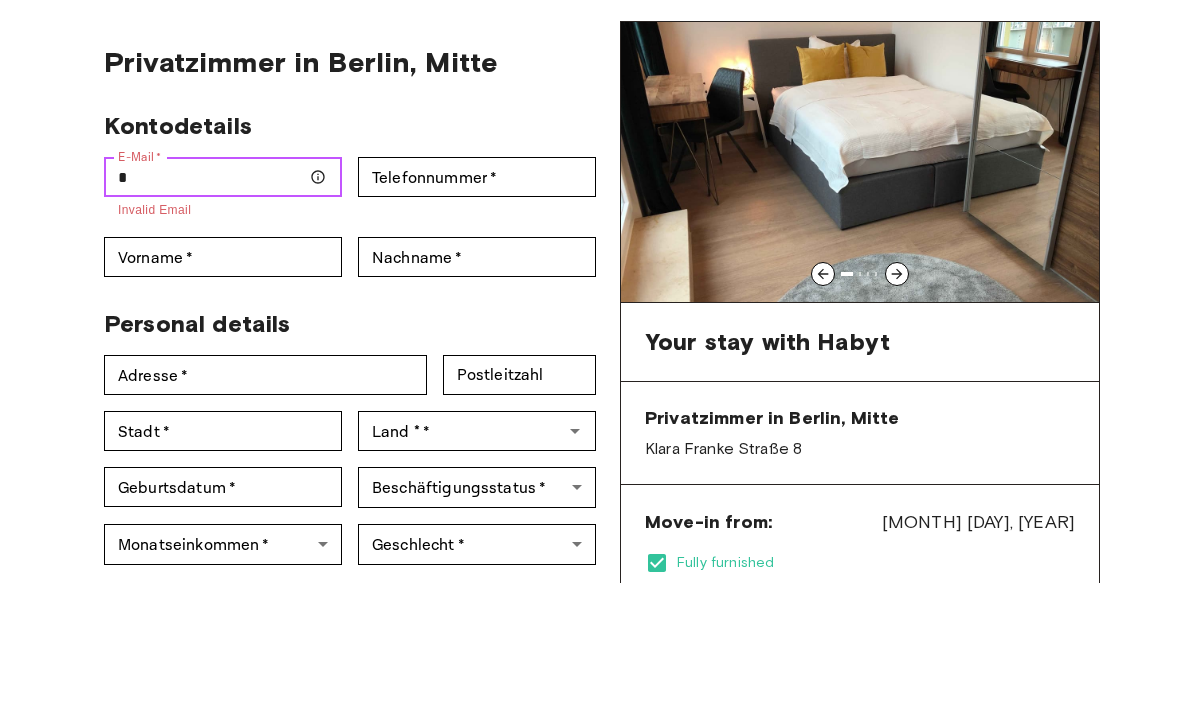 type on "**" 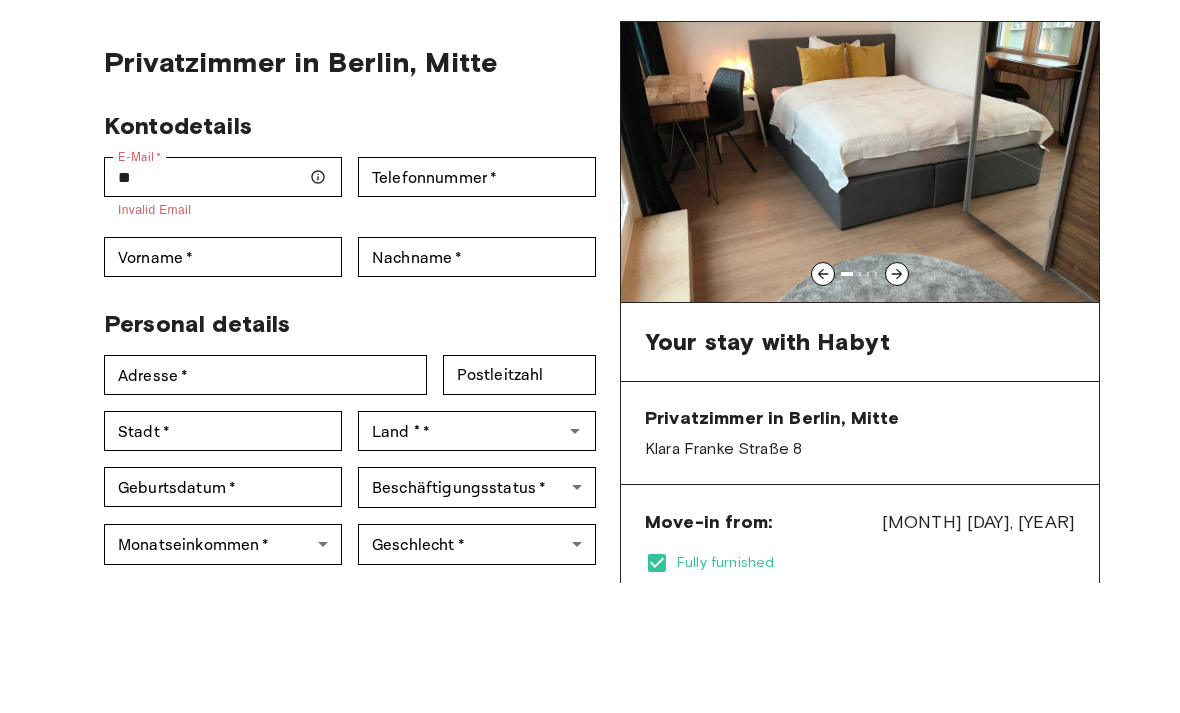 scroll, scrollTop: 143, scrollLeft: 0, axis: vertical 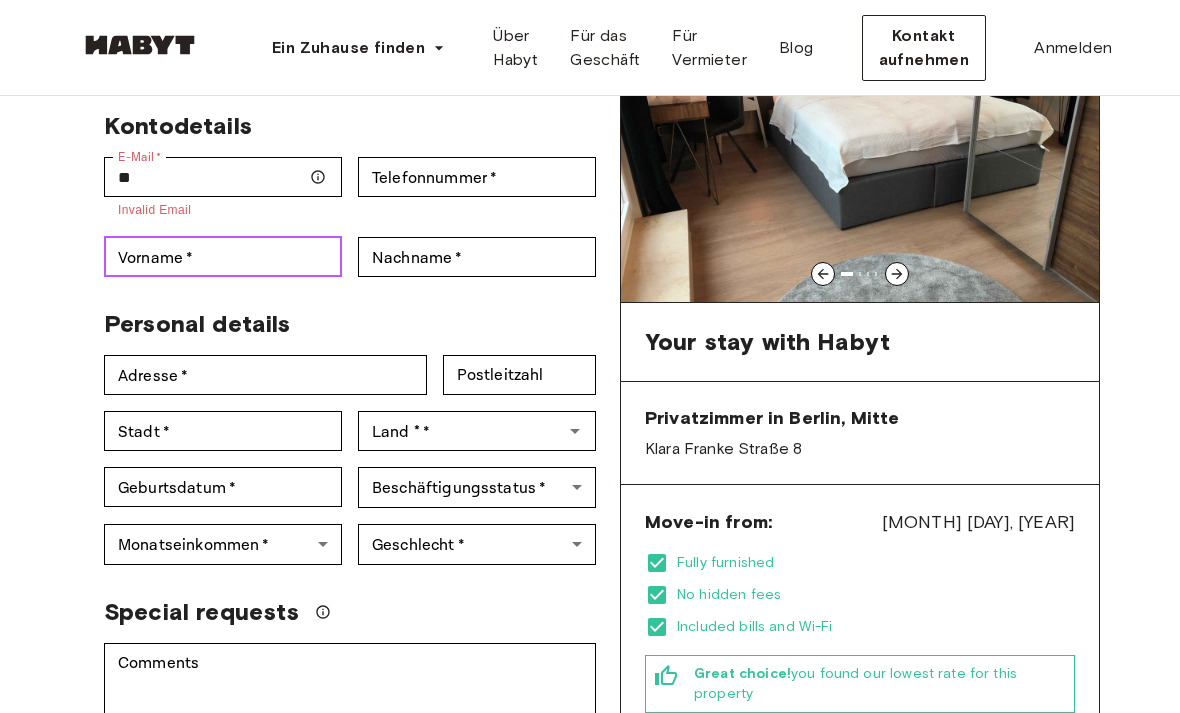 type on "********" 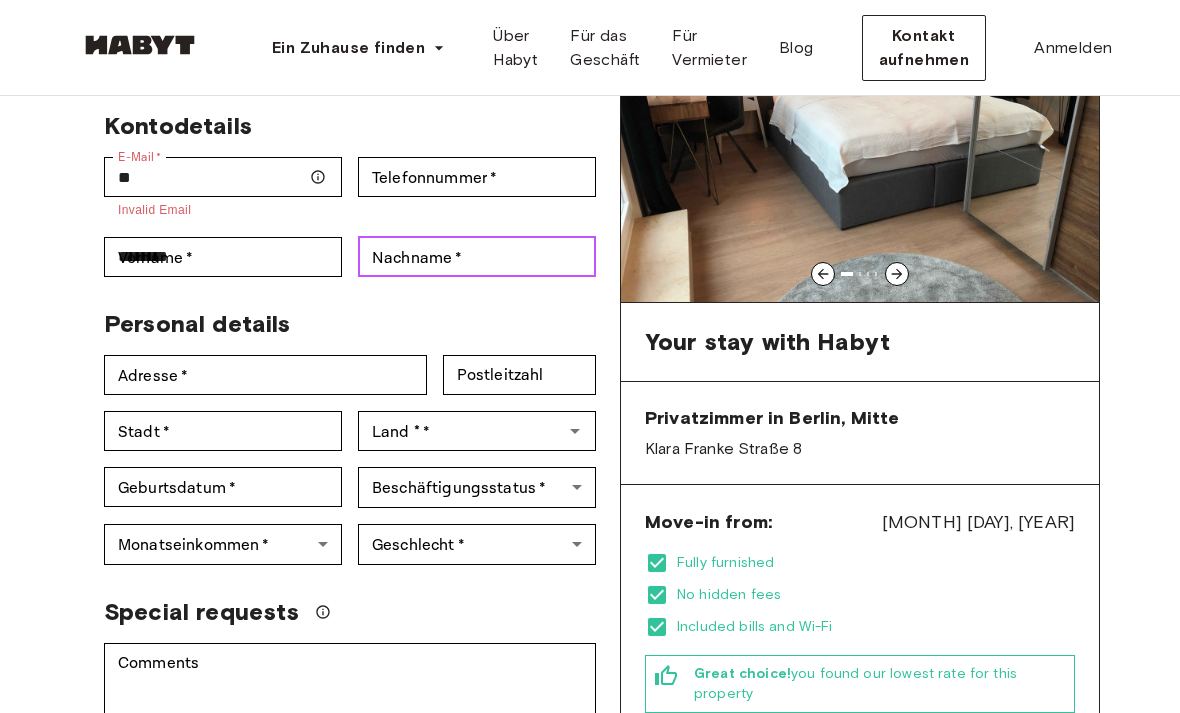 type on "*****" 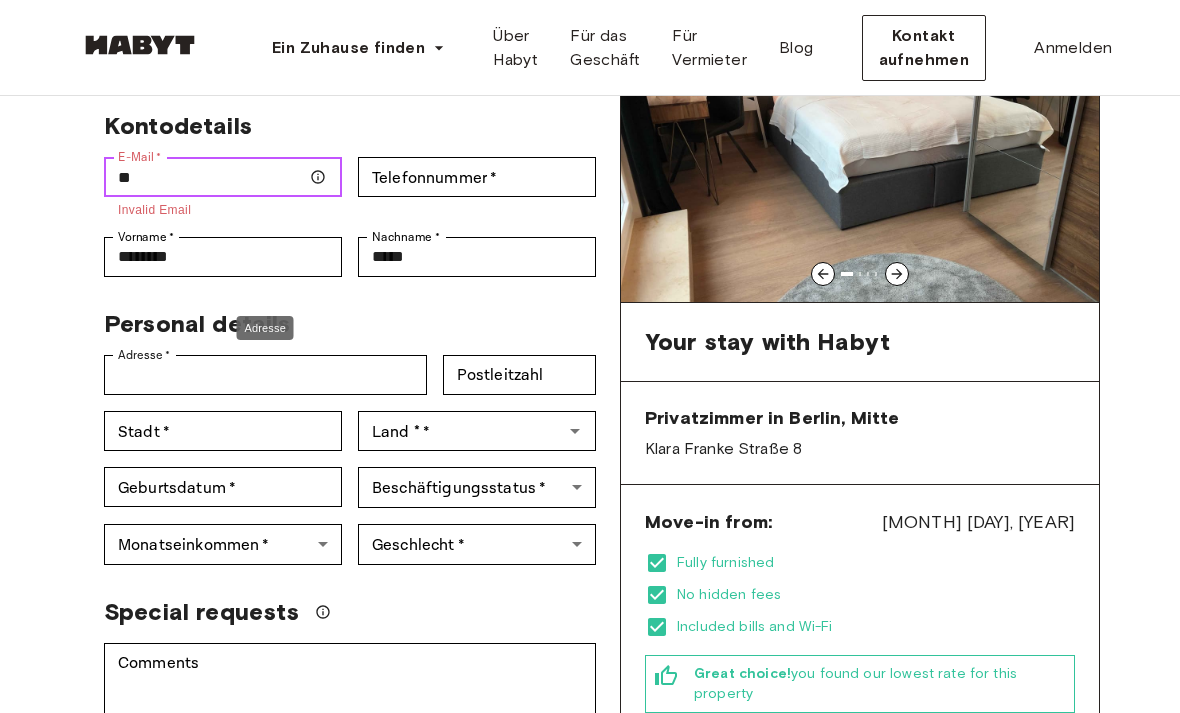 click on "**" at bounding box center (223, 177) 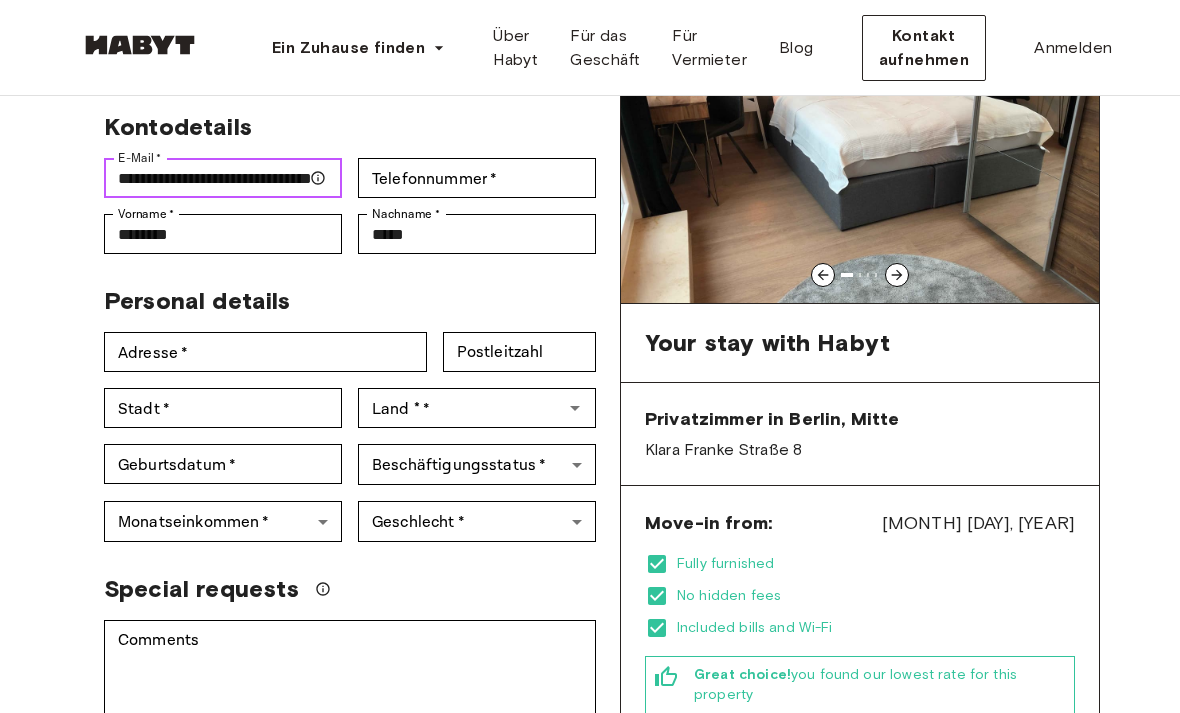 type on "**********" 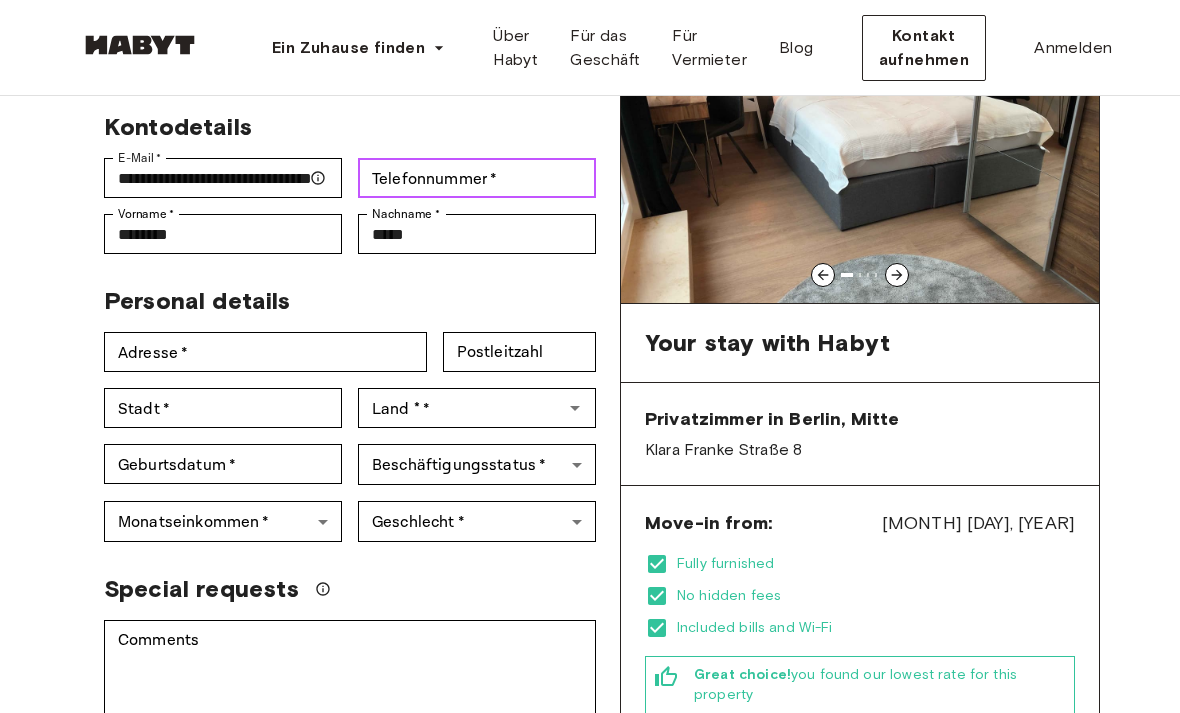 click on "Telefonnummer   *" at bounding box center [477, 178] 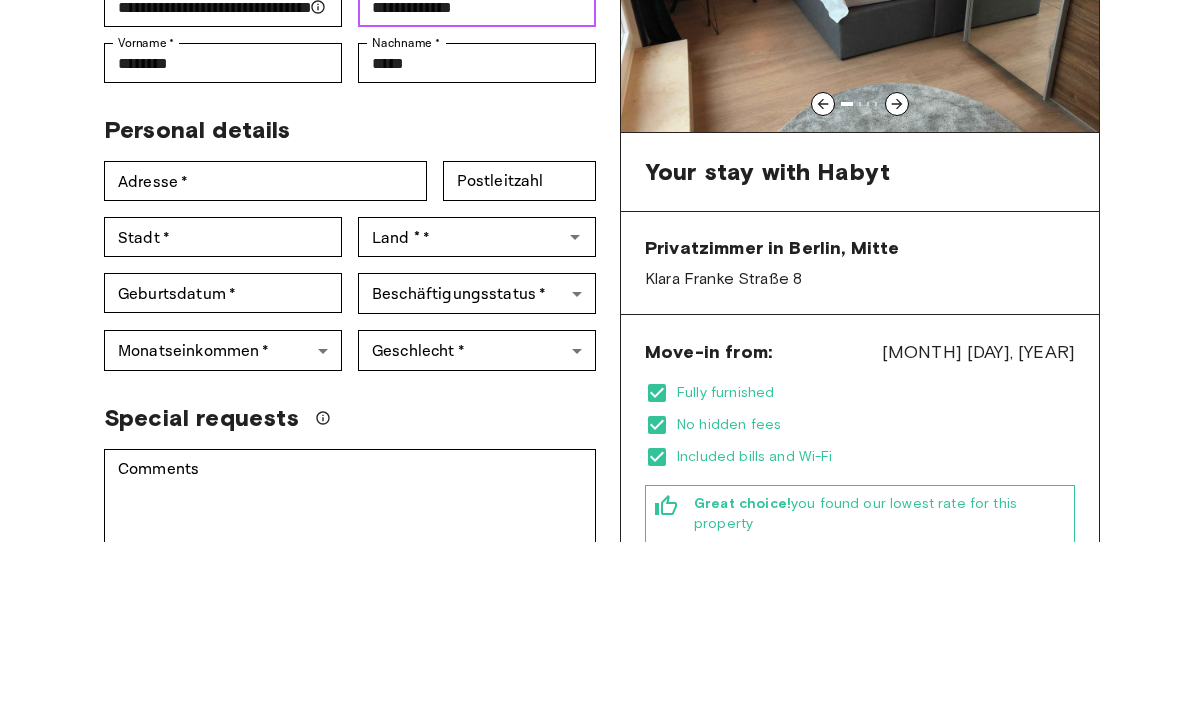 type on "**********" 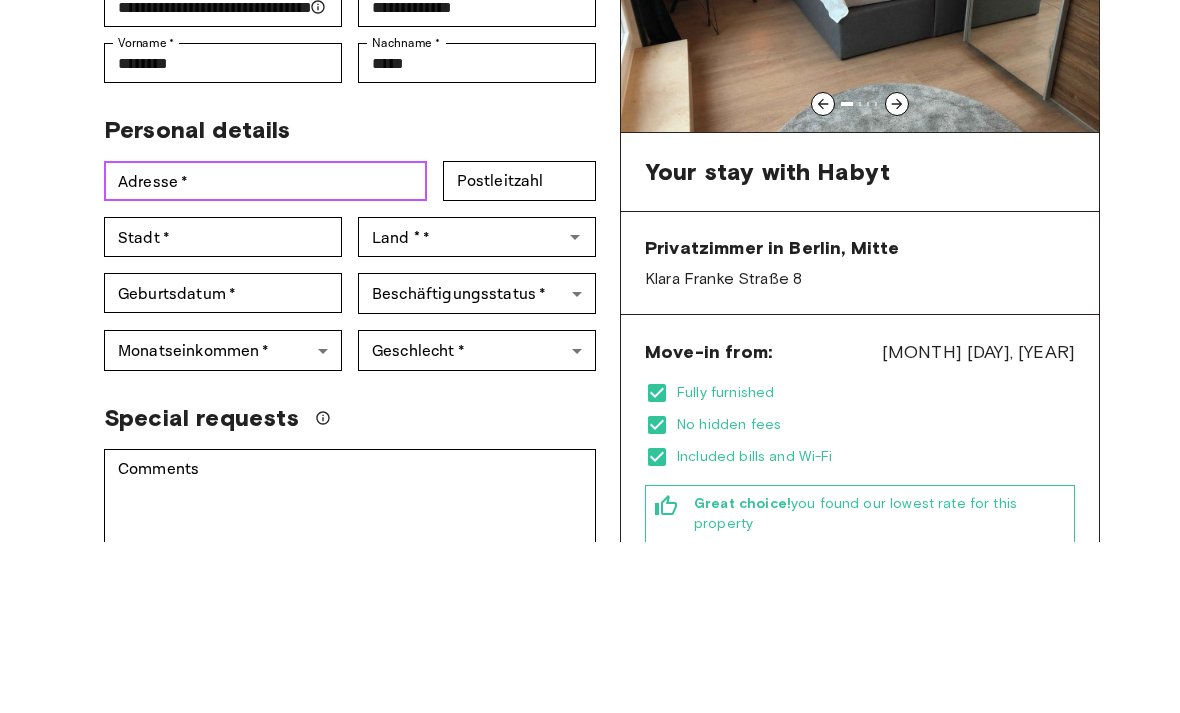 click on "Adresse   *" at bounding box center (265, 352) 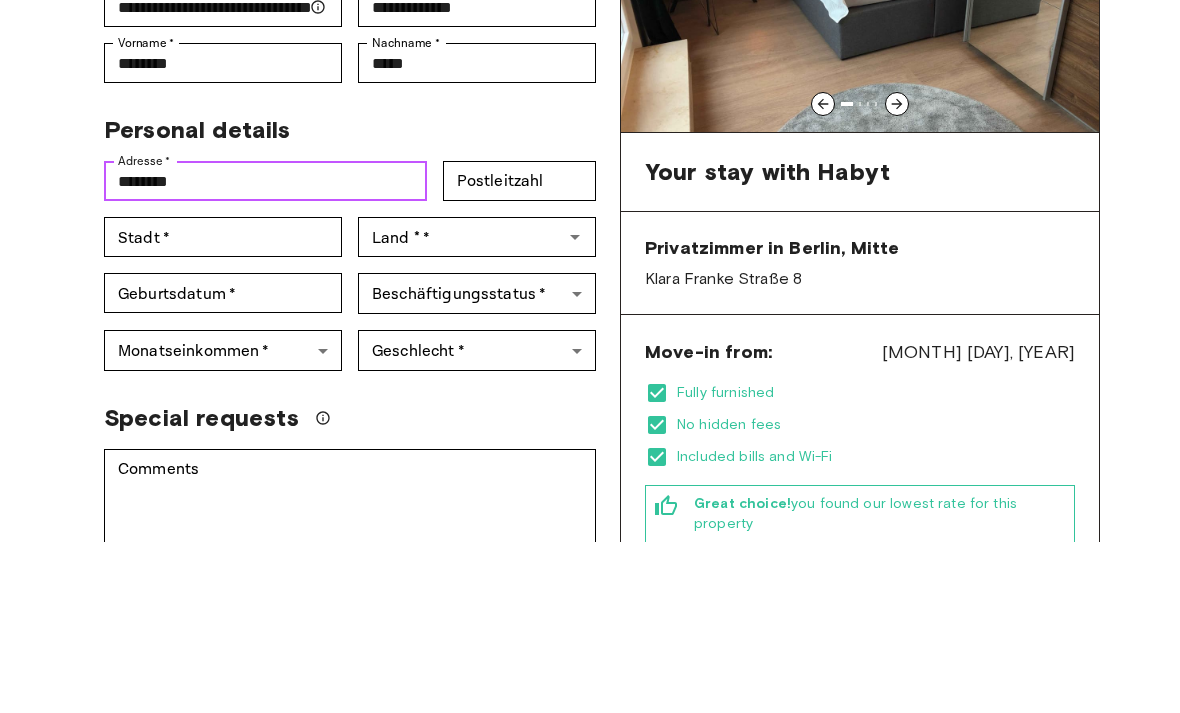 type on "********" 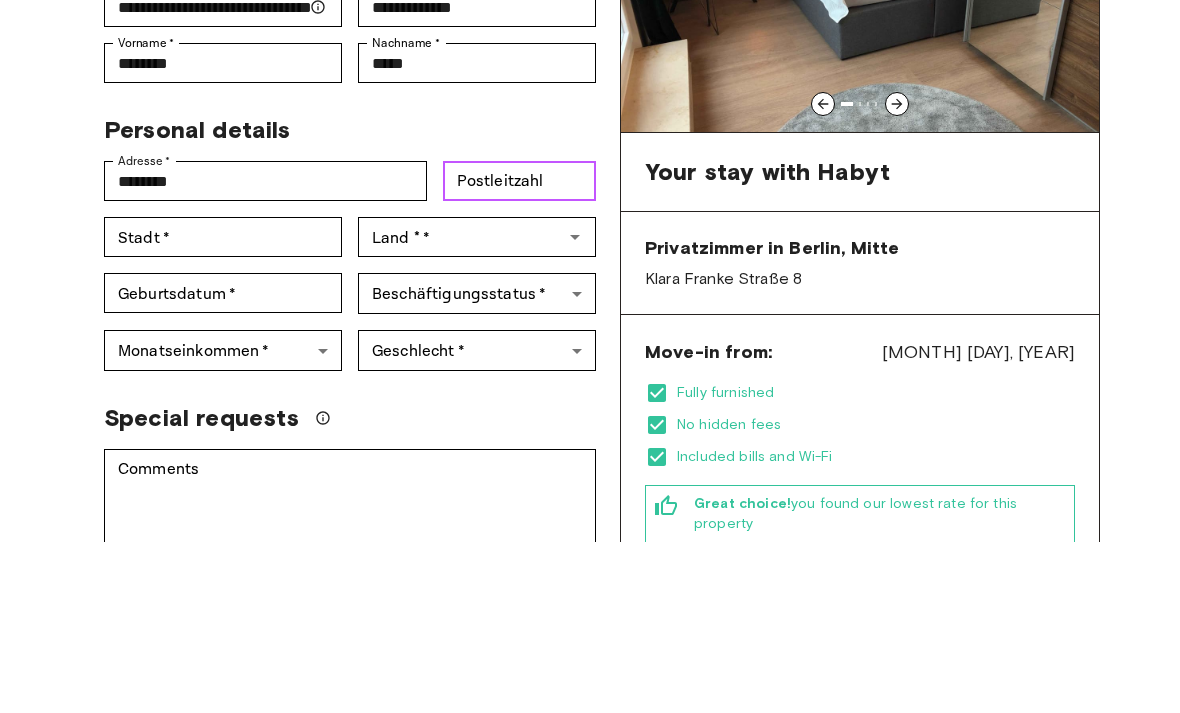 click on "Postleitzahl Postleitzahl" at bounding box center [519, 352] 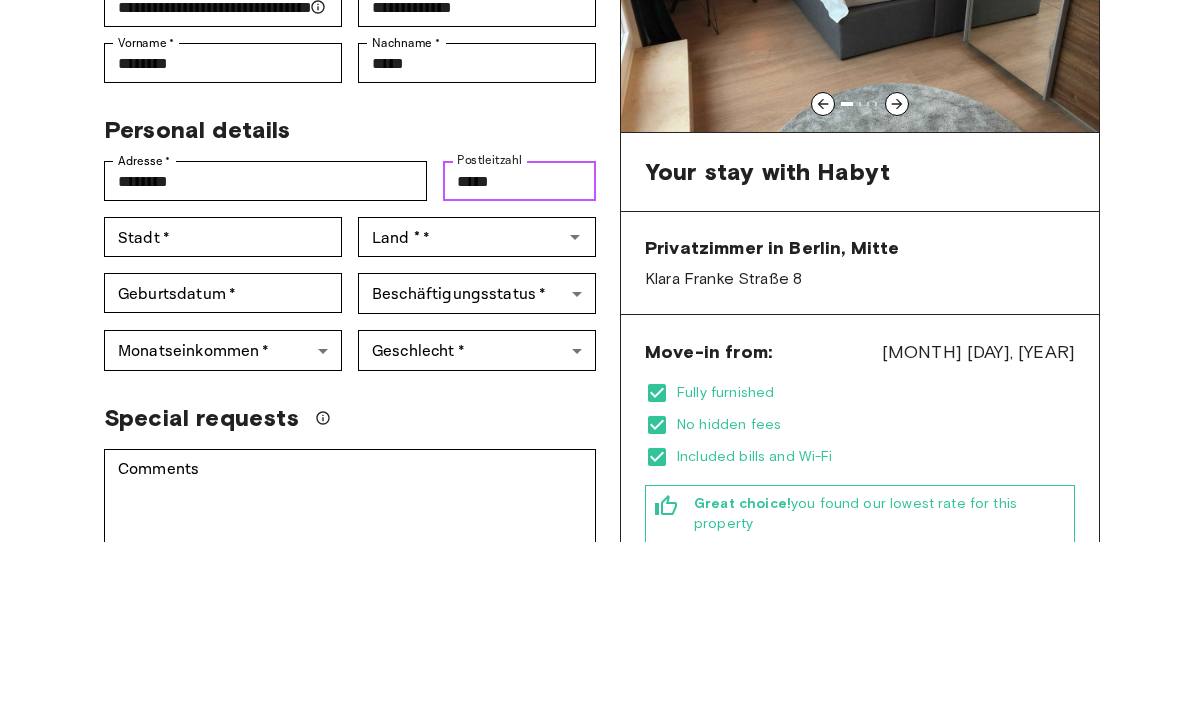 type on "*****" 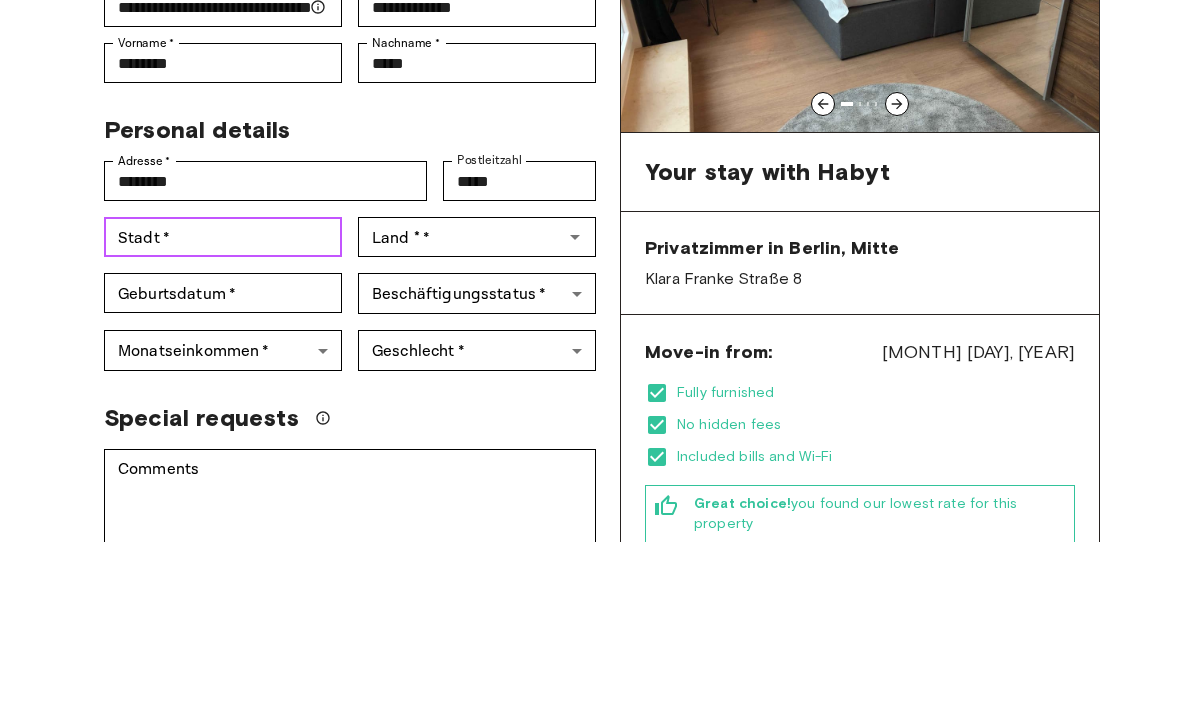 click on "Stadt   *" at bounding box center [223, 408] 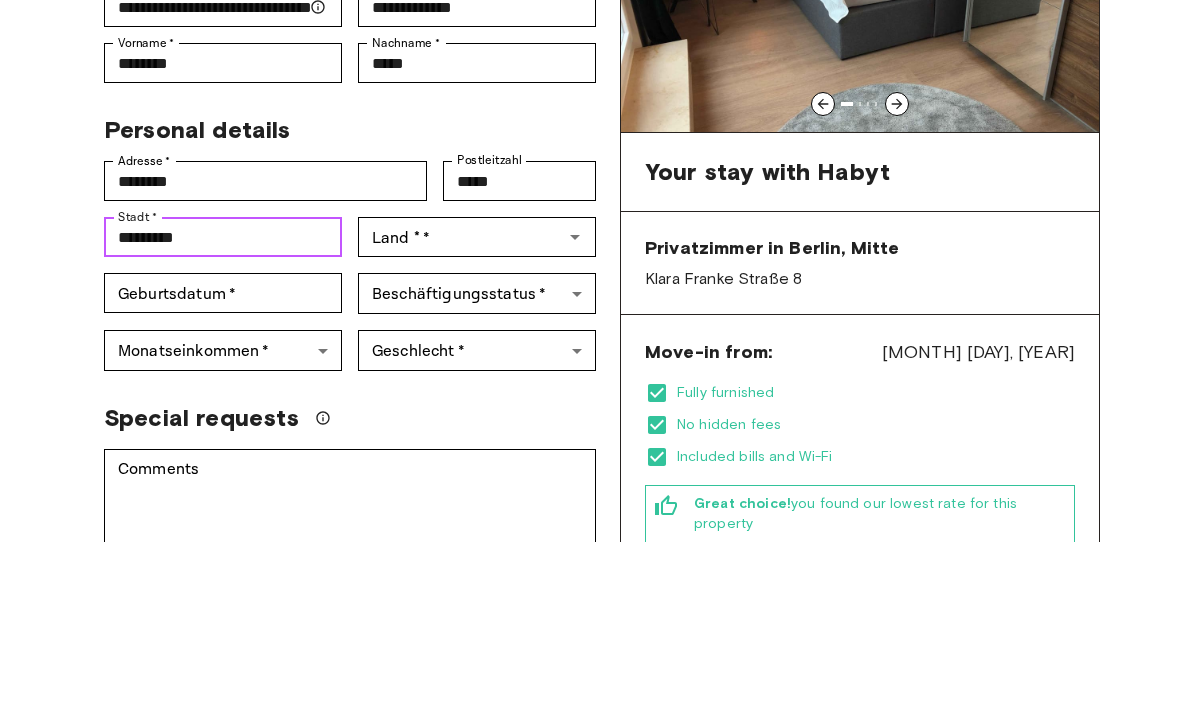 type on "*********" 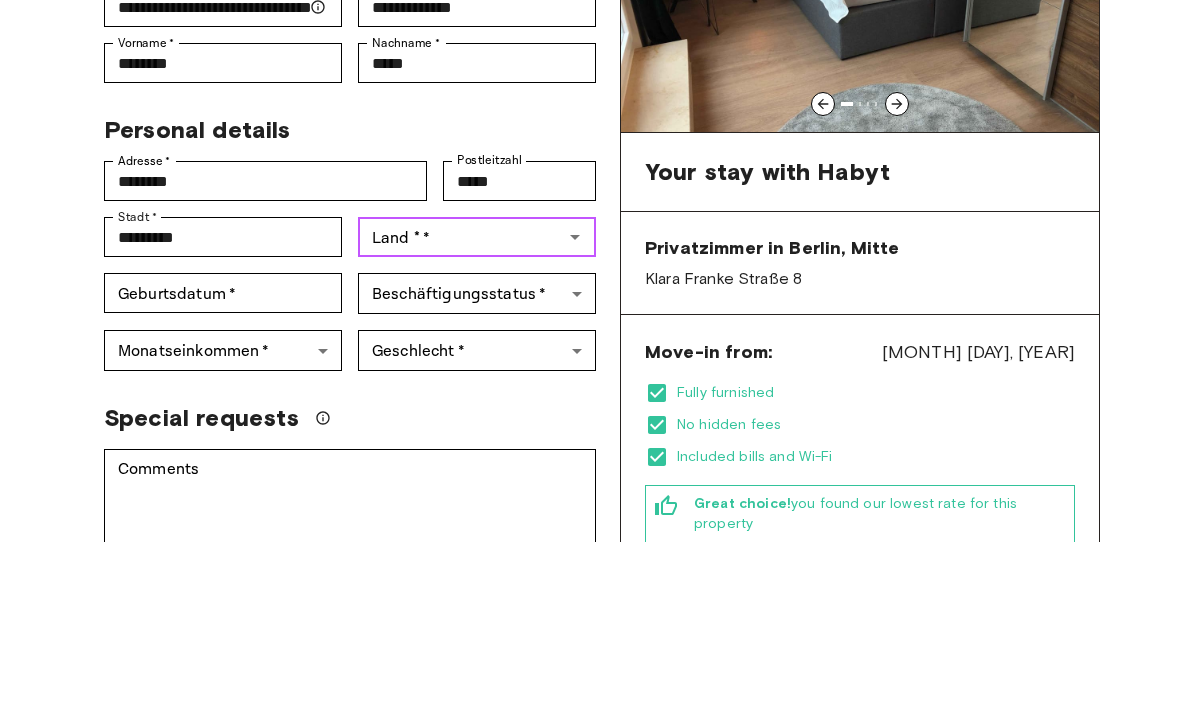 click on "Land *   *" at bounding box center (460, 408) 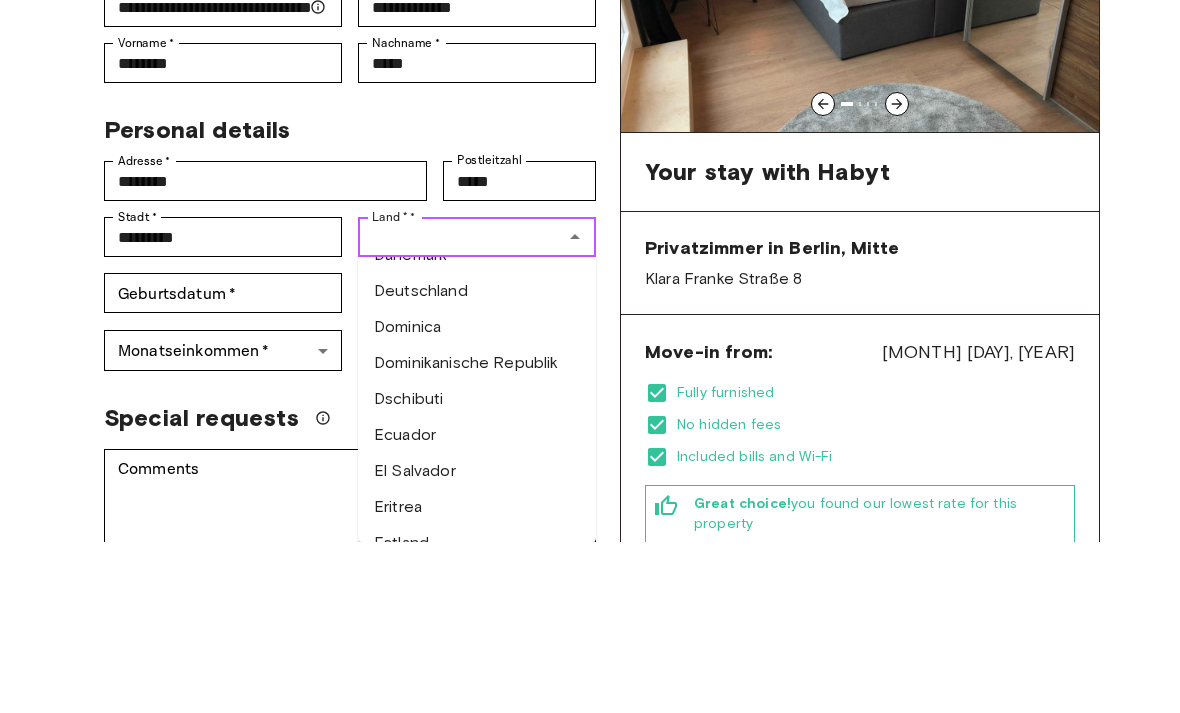 scroll, scrollTop: 1762, scrollLeft: 0, axis: vertical 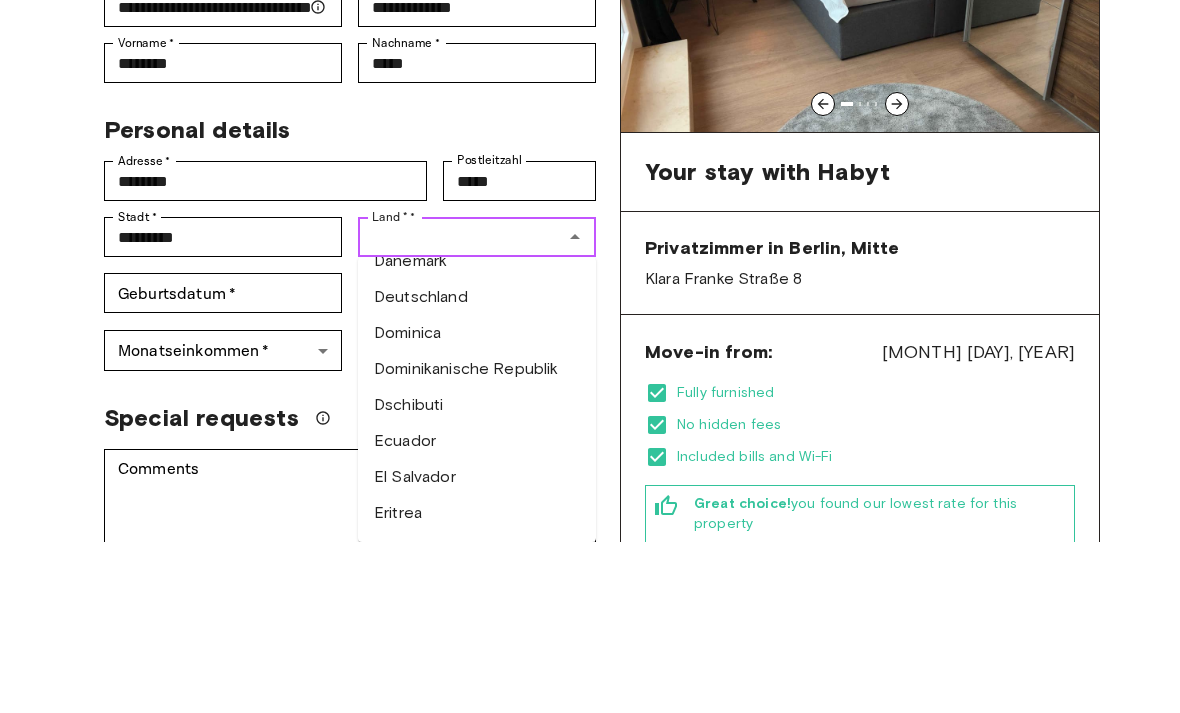 click on "Deutschland" at bounding box center [477, 468] 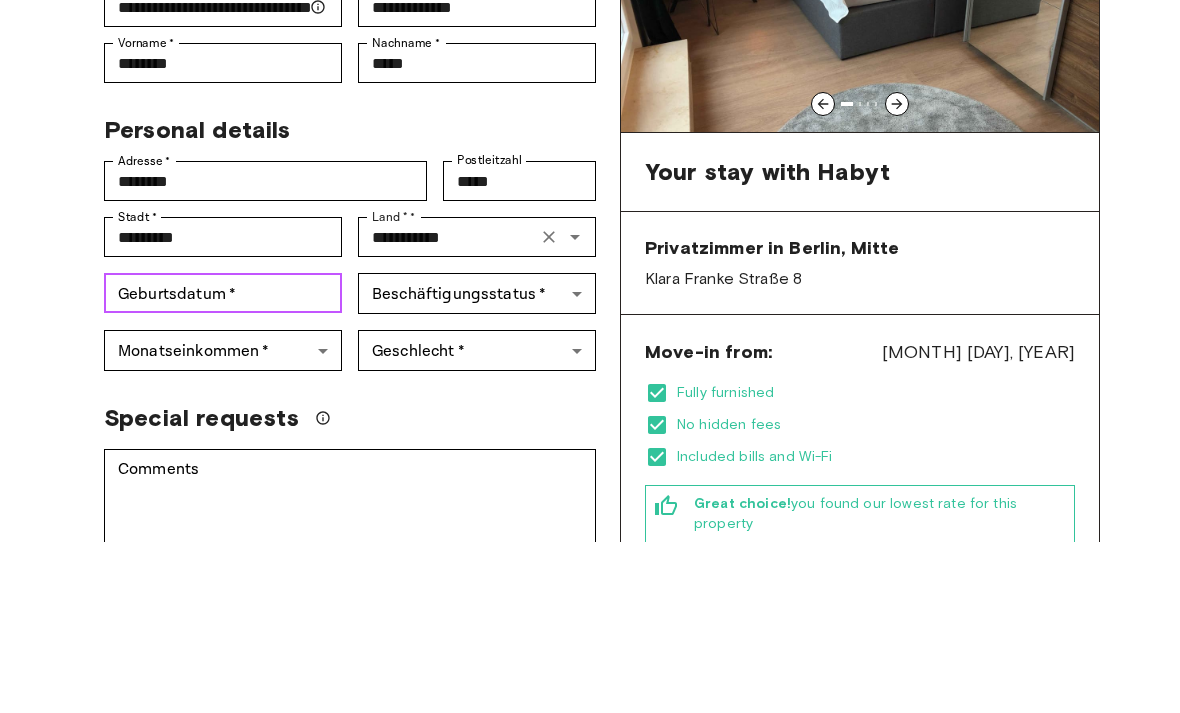 click on "Geburtsdatum   *" at bounding box center [223, 464] 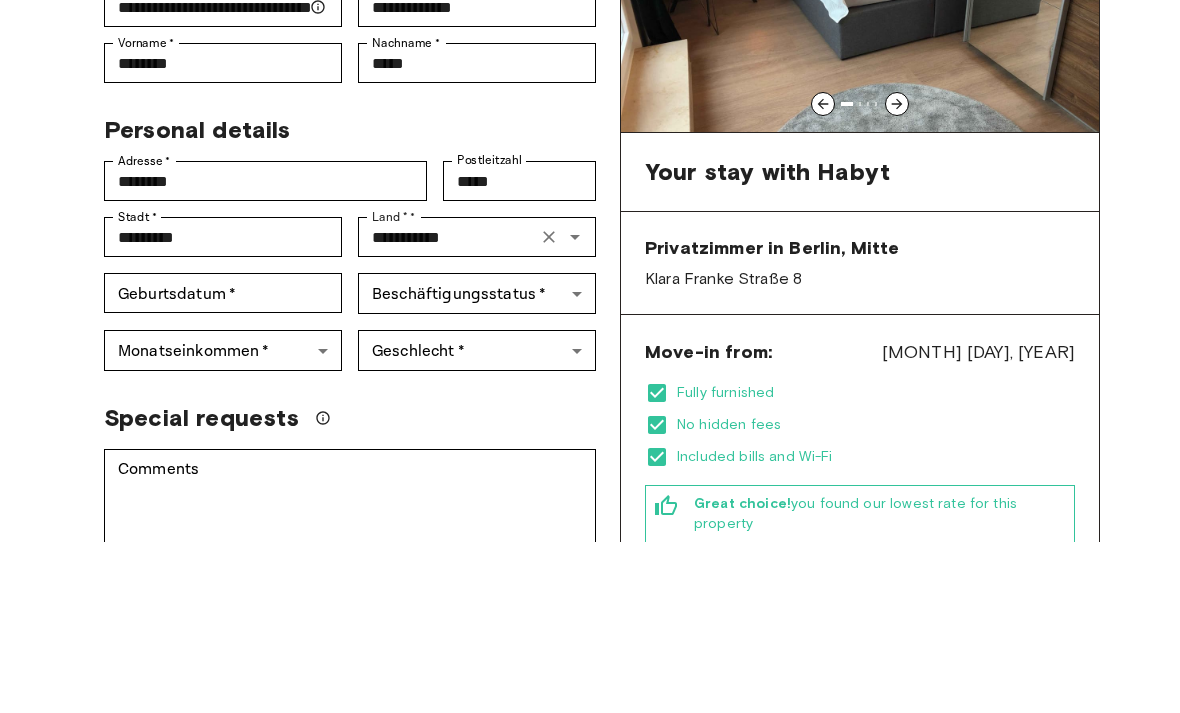 scroll, scrollTop: 314, scrollLeft: 0, axis: vertical 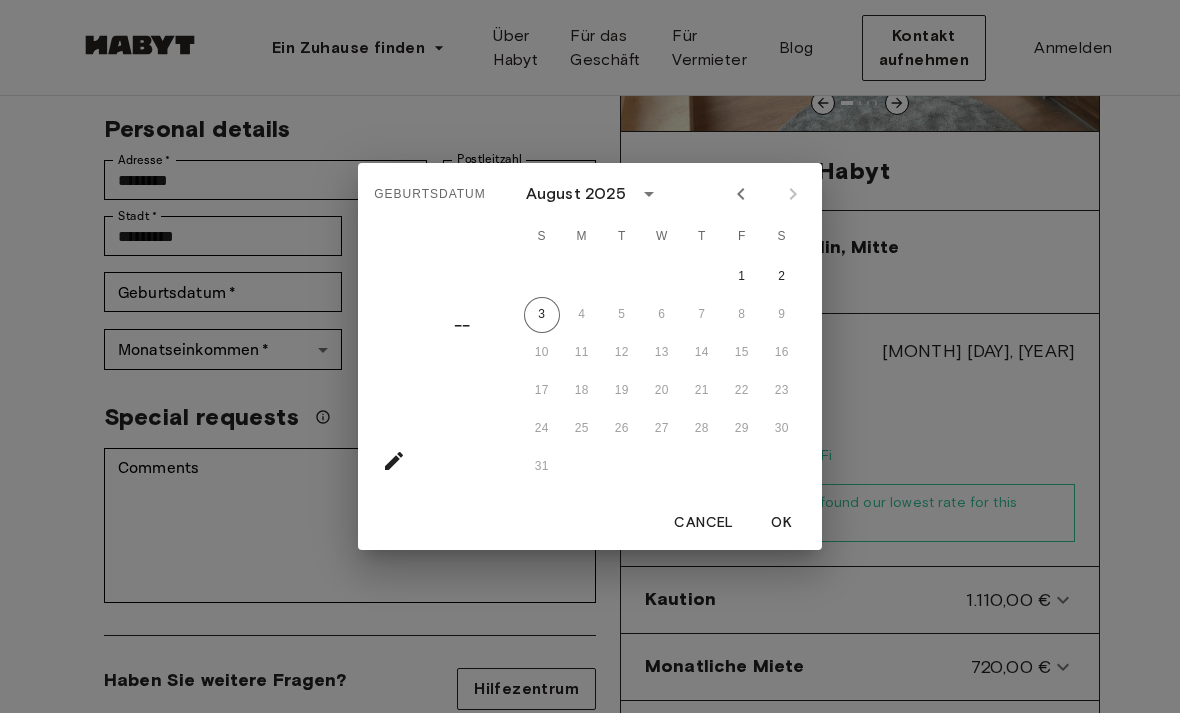 click on "August 2025" at bounding box center (576, 194) 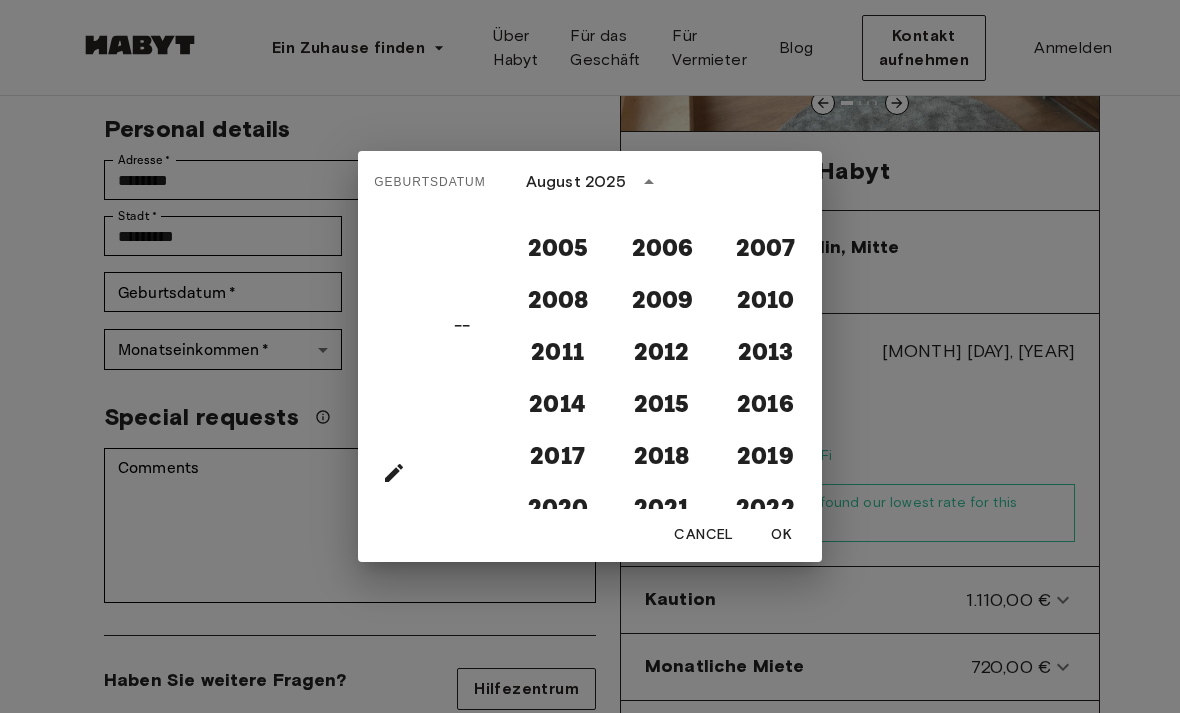 scroll, scrollTop: 1803, scrollLeft: 0, axis: vertical 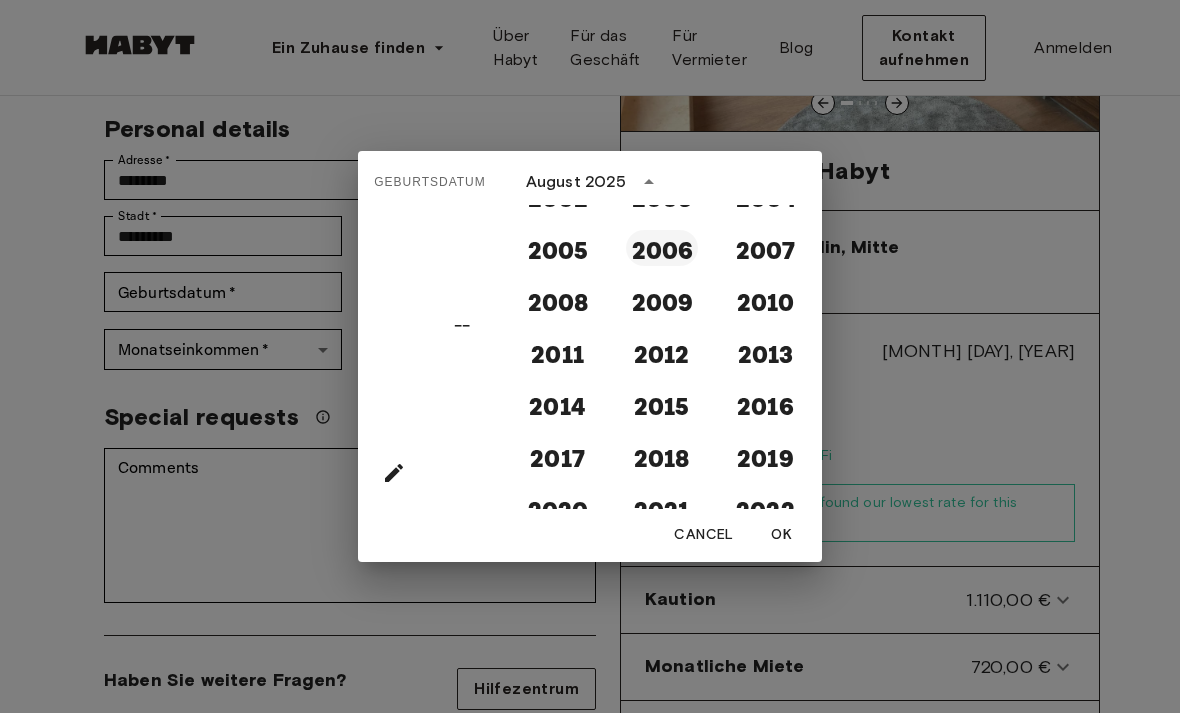 click on "2006" at bounding box center [662, 248] 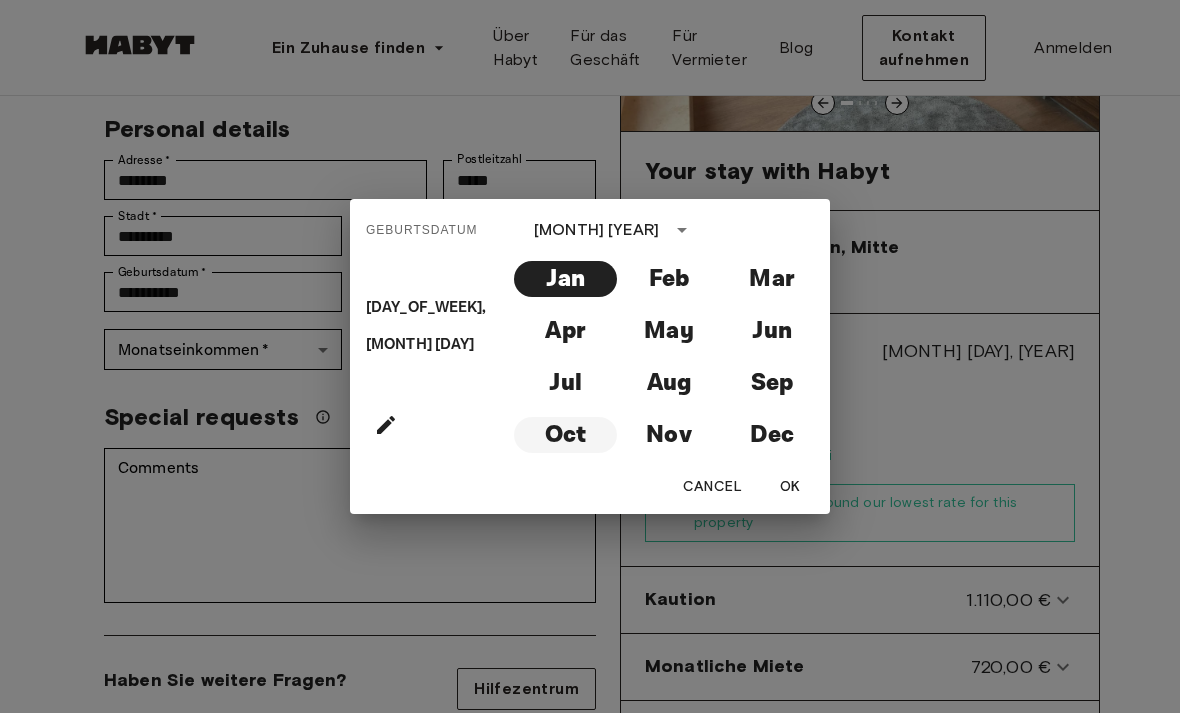 click on "Oct" at bounding box center (565, 435) 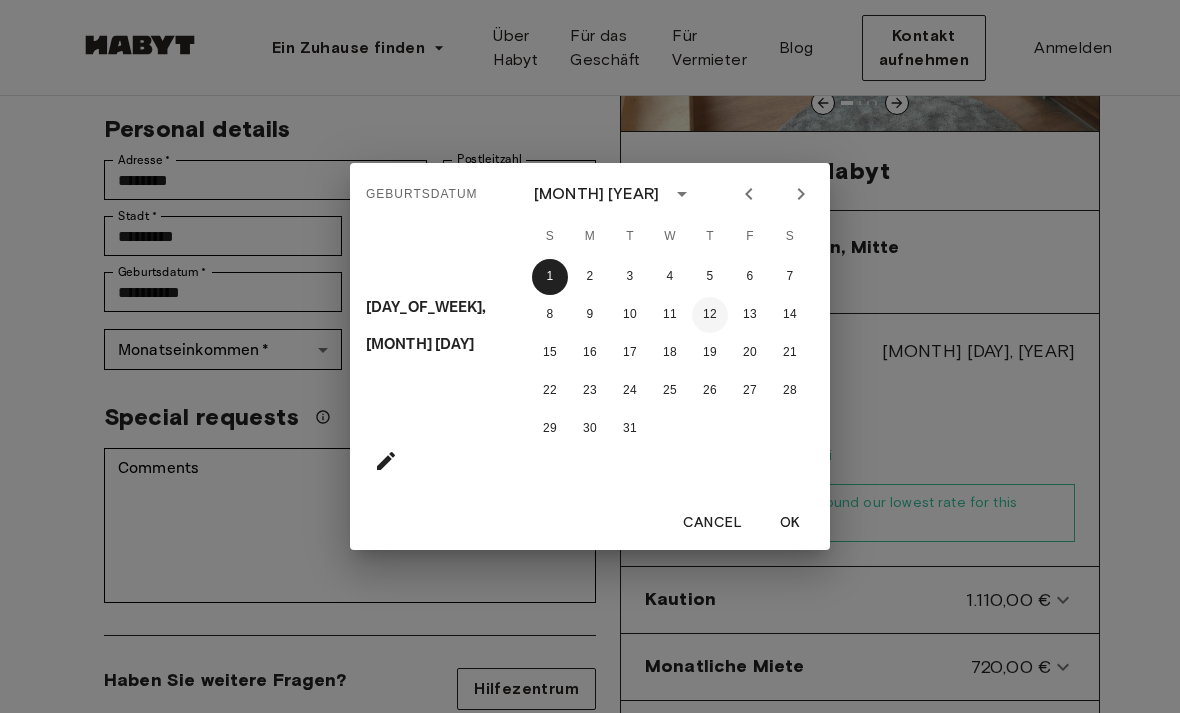 click on "12" at bounding box center [710, 315] 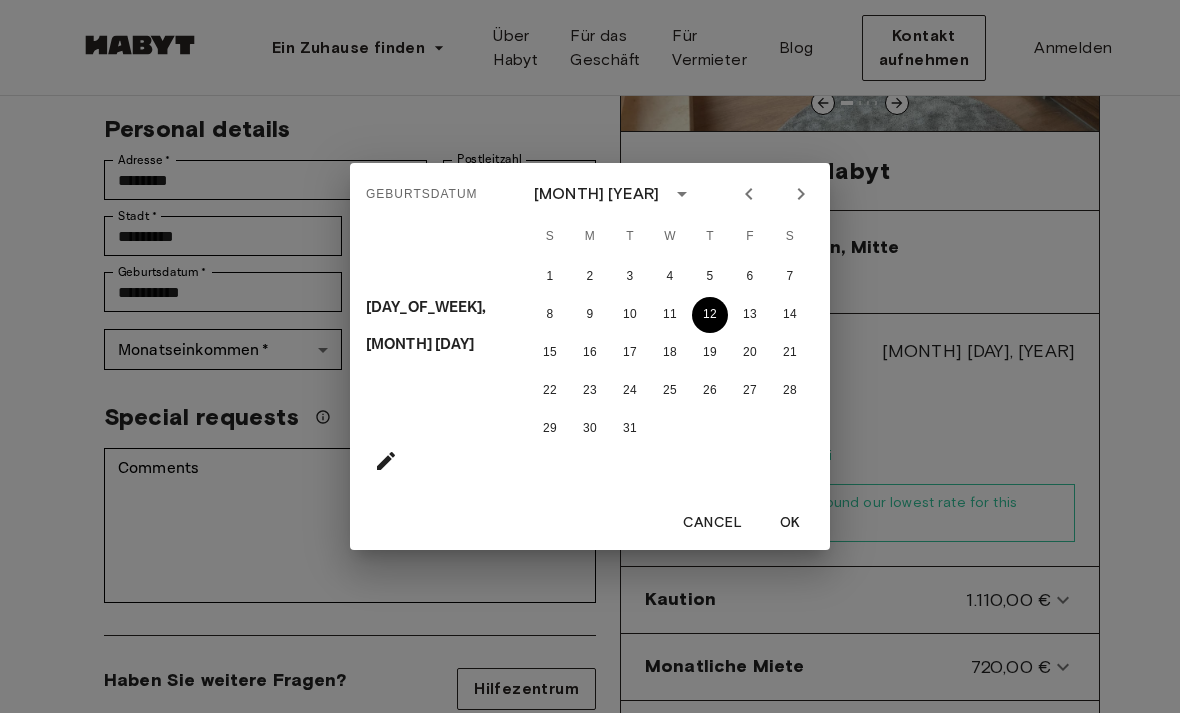 type on "**********" 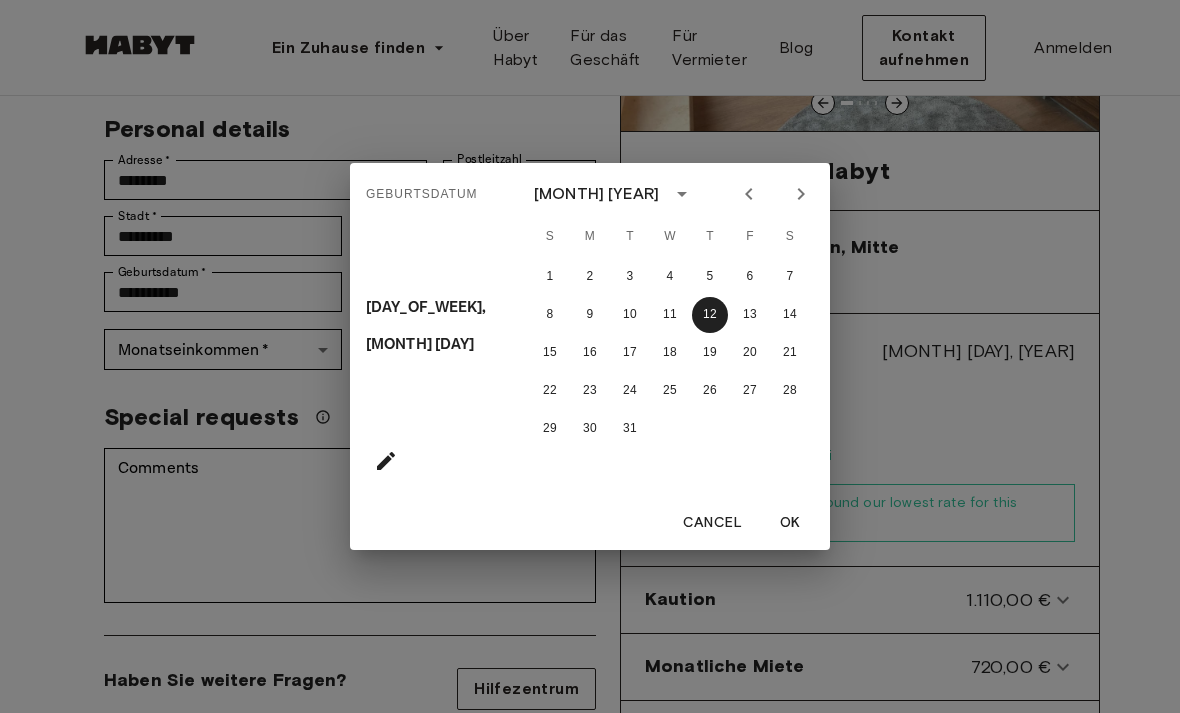 click on "OK" at bounding box center [790, 523] 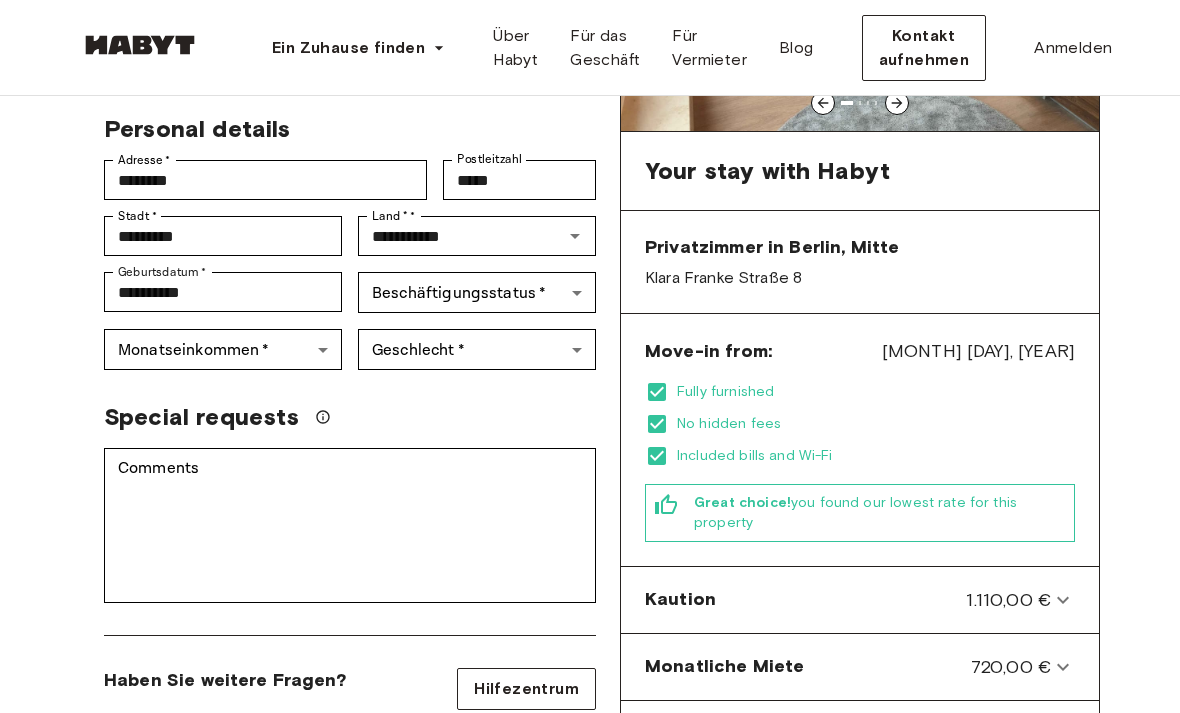 click on "**********" at bounding box center [590, 863] 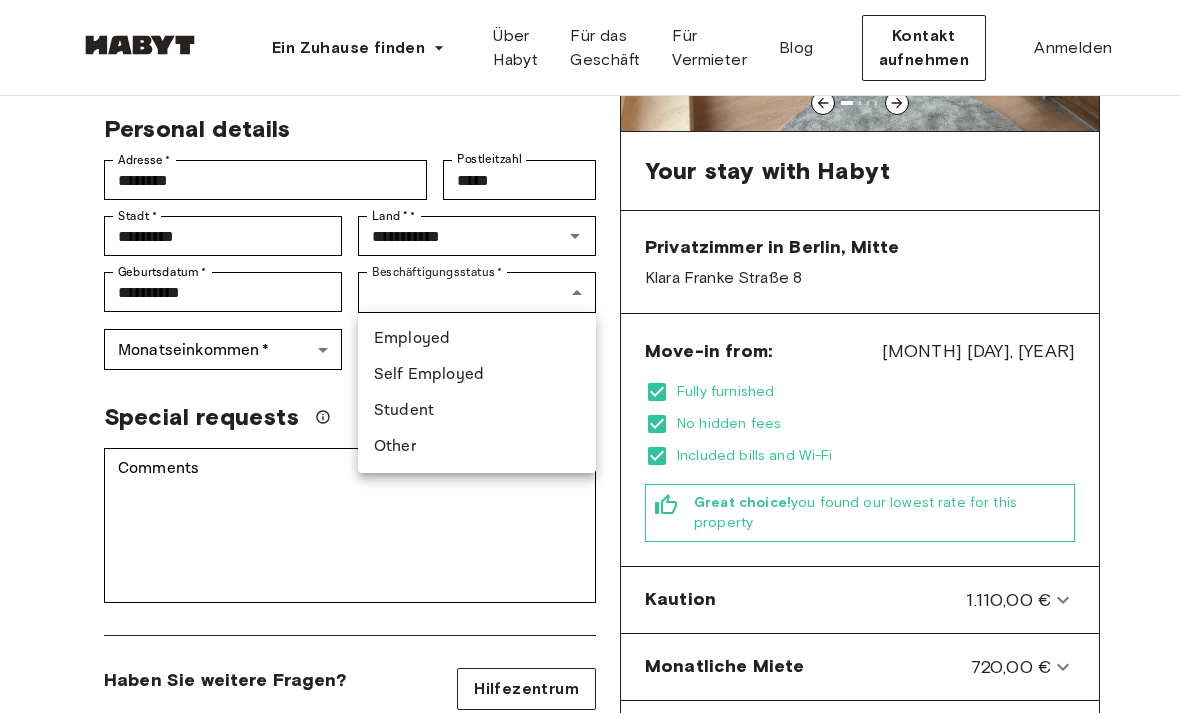click on "Other" at bounding box center (477, 447) 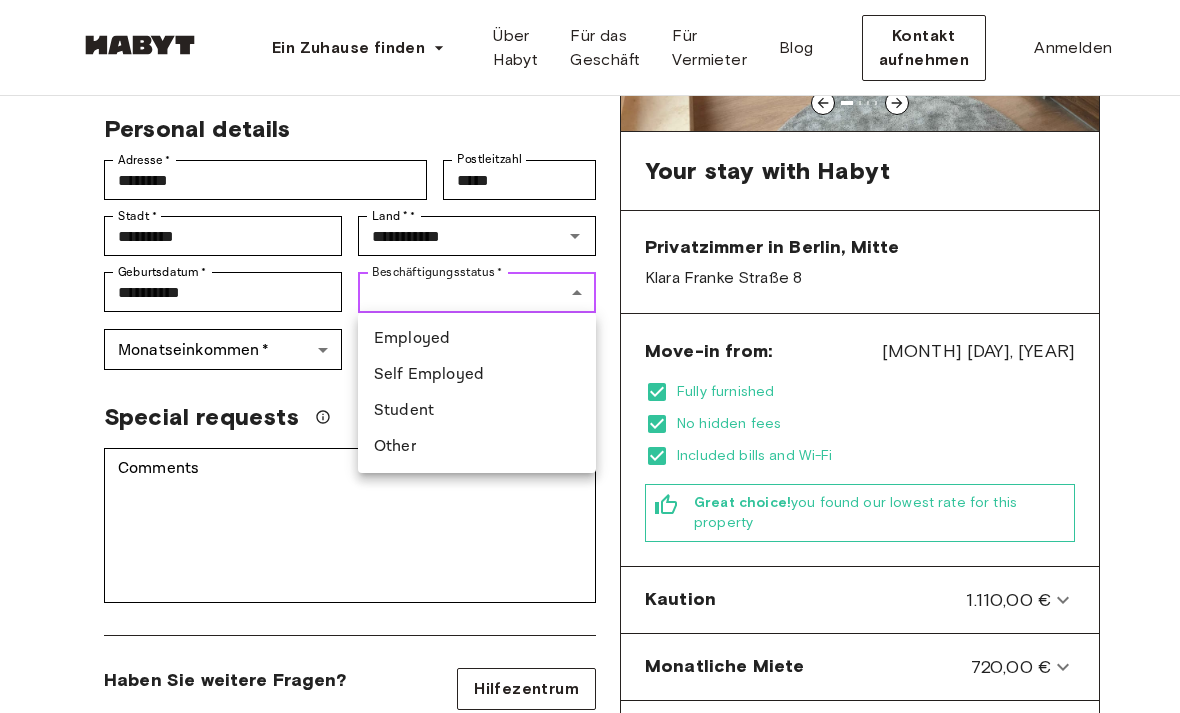 type on "*****" 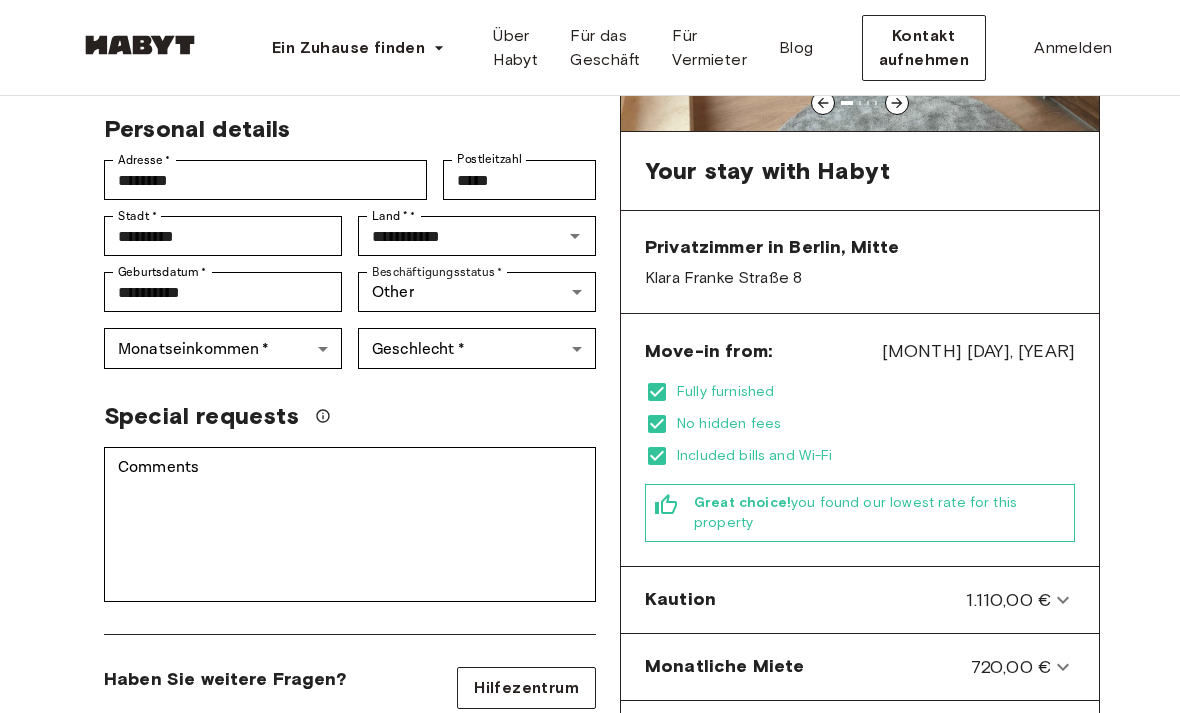 click on "**********" at bounding box center [590, 863] 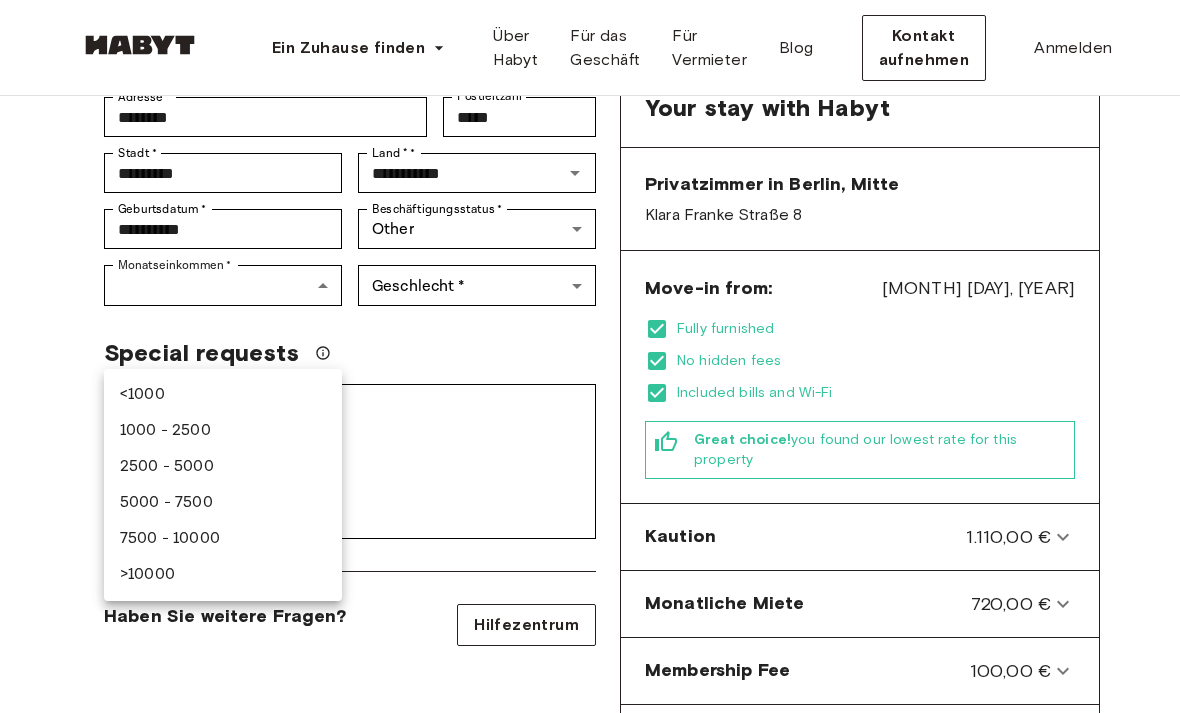scroll, scrollTop: 378, scrollLeft: 0, axis: vertical 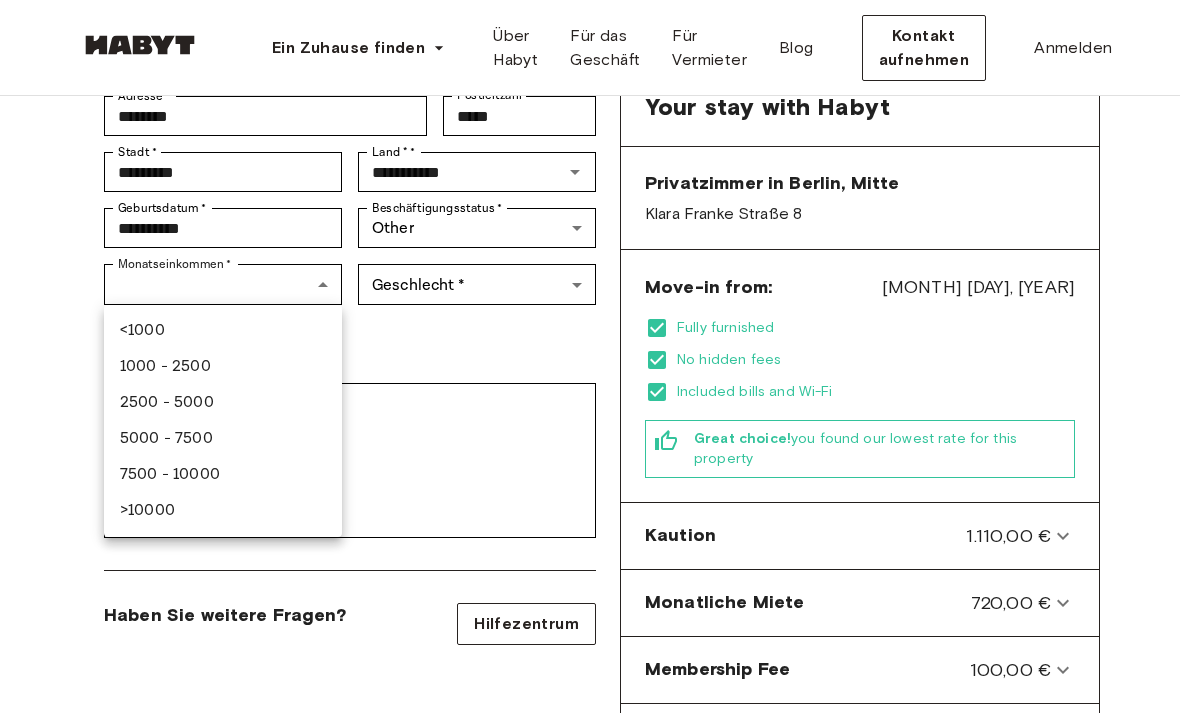 click on "1000 - 2500" at bounding box center (223, 367) 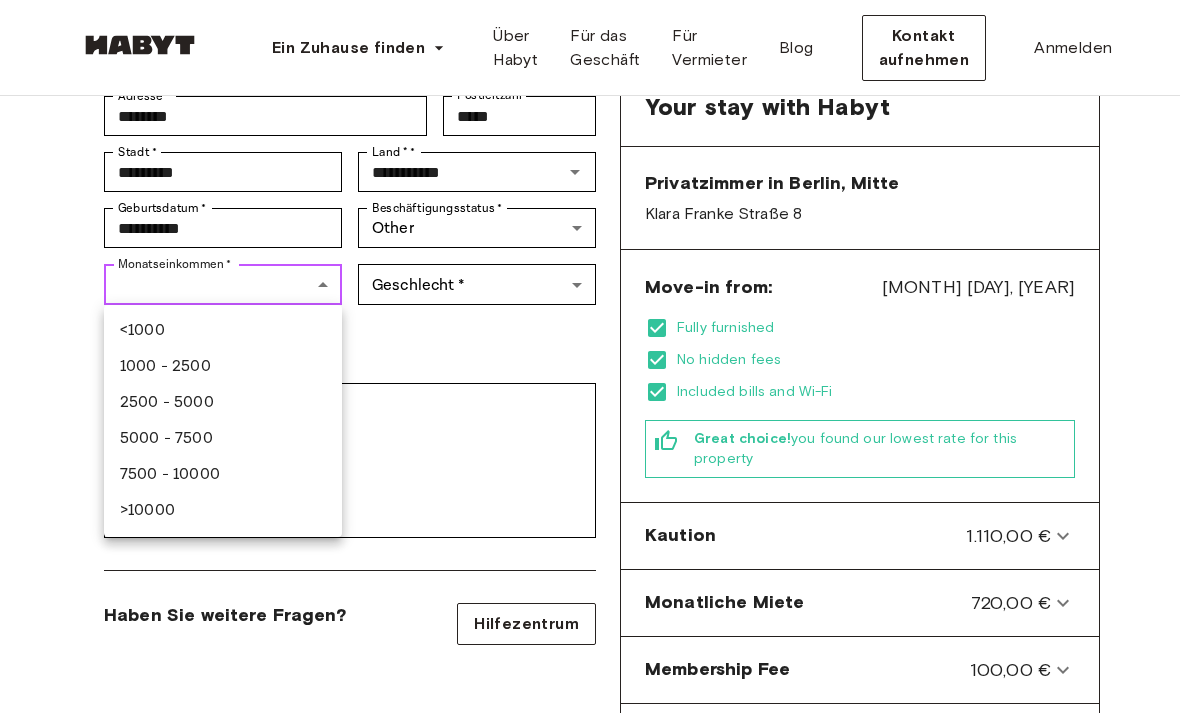 type on "***" 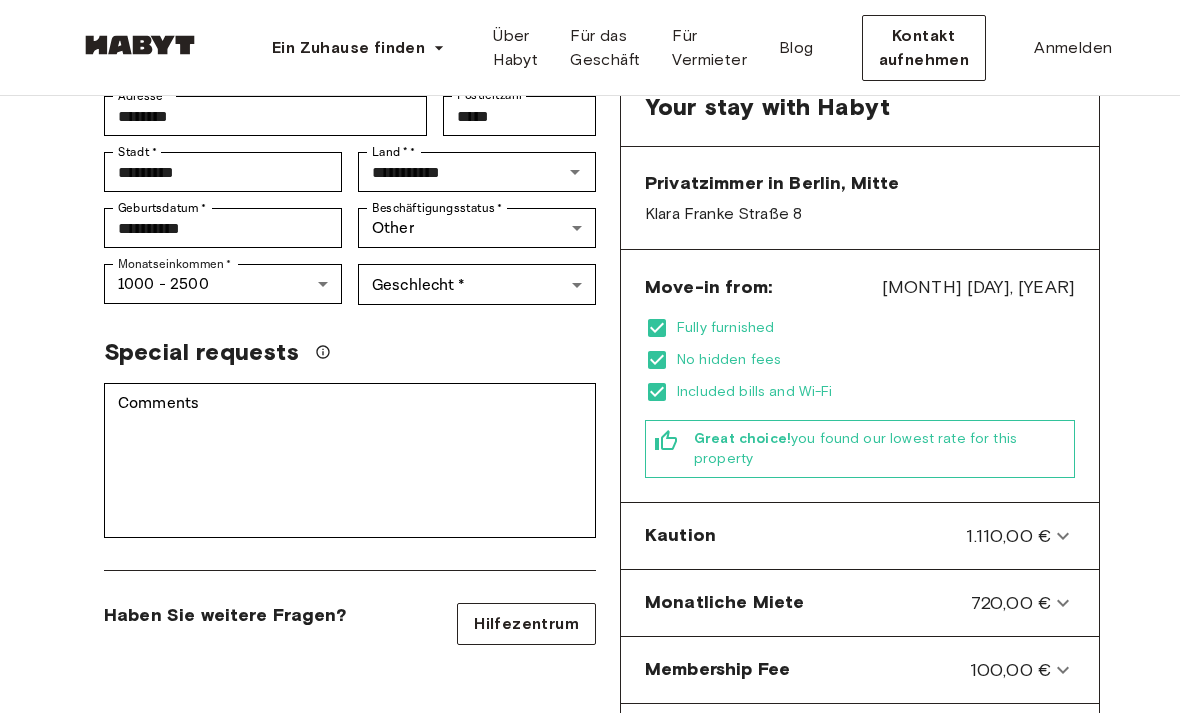 click on "**********" at bounding box center [590, 799] 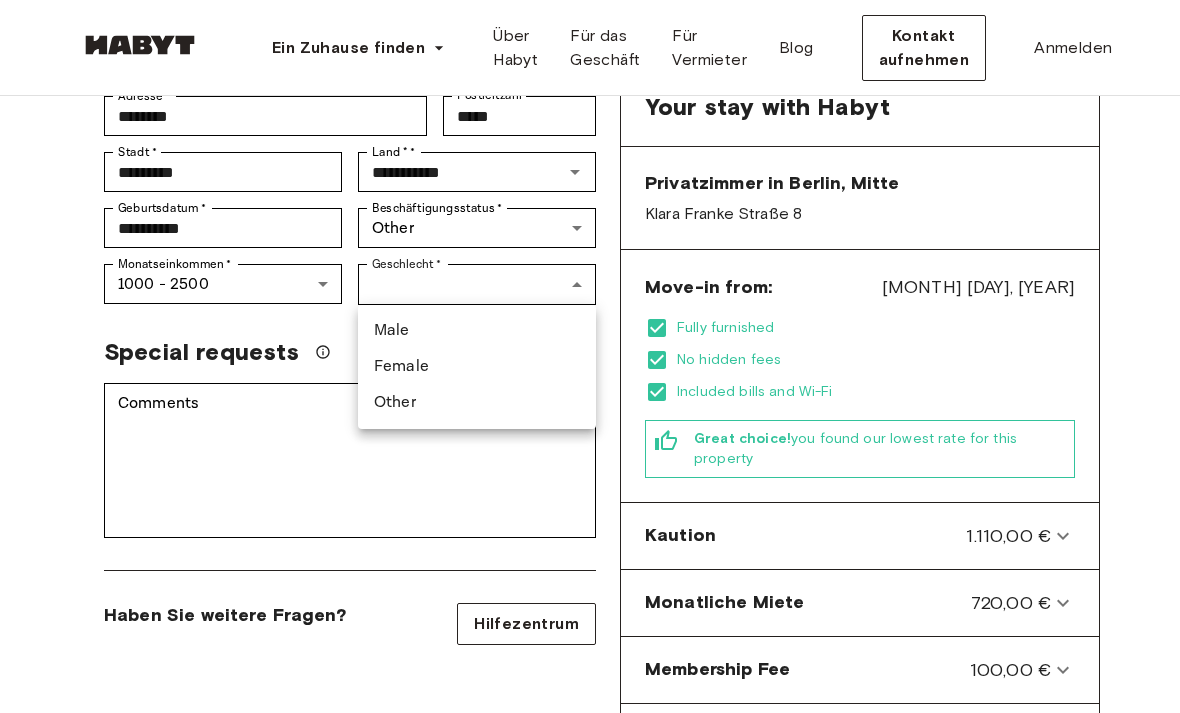 click on "Male" at bounding box center (477, 331) 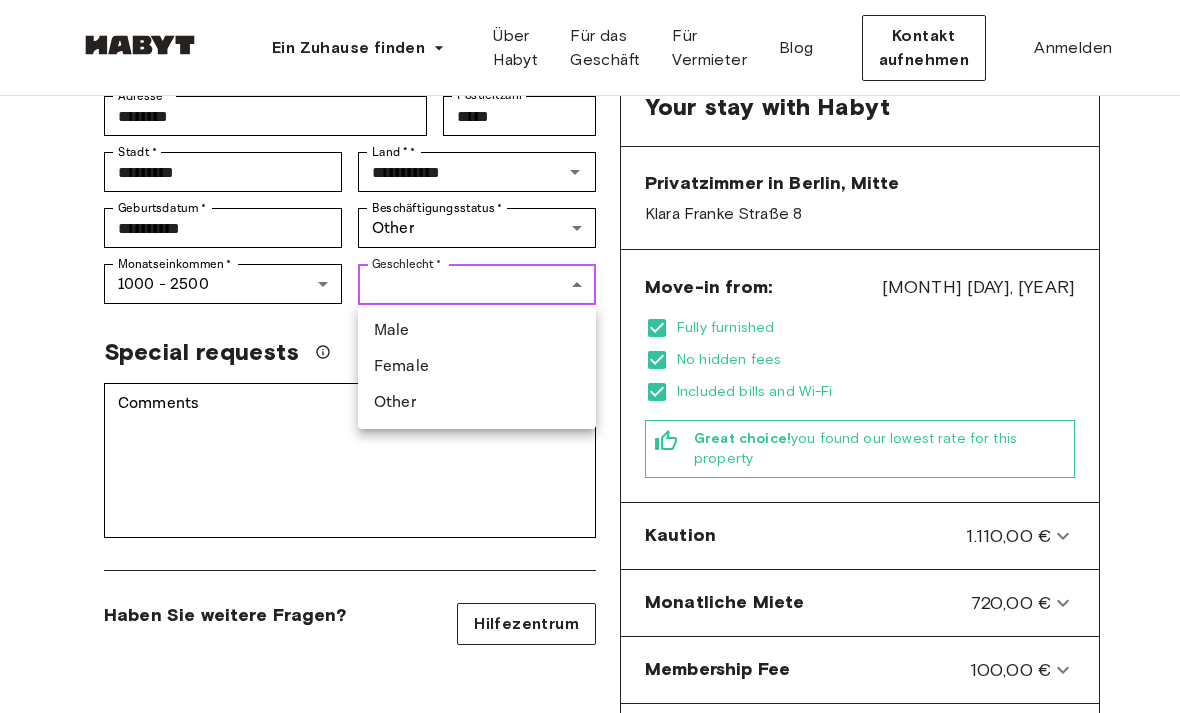 type on "****" 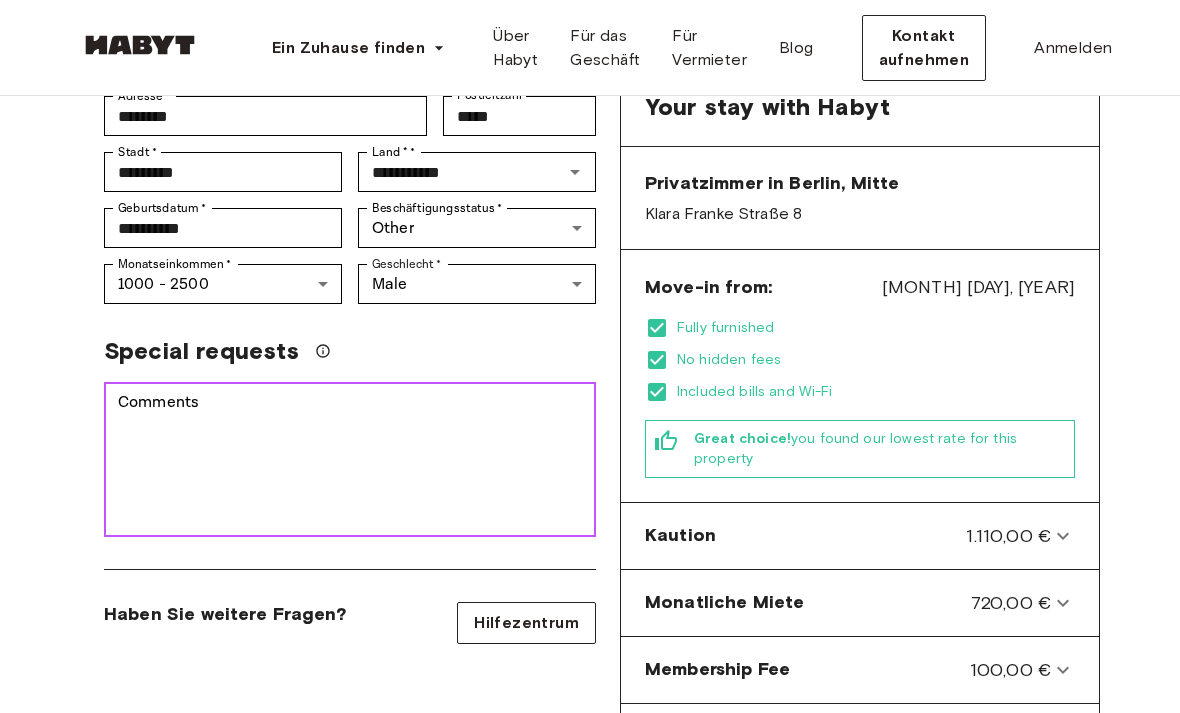 click on "Comments" at bounding box center (350, 460) 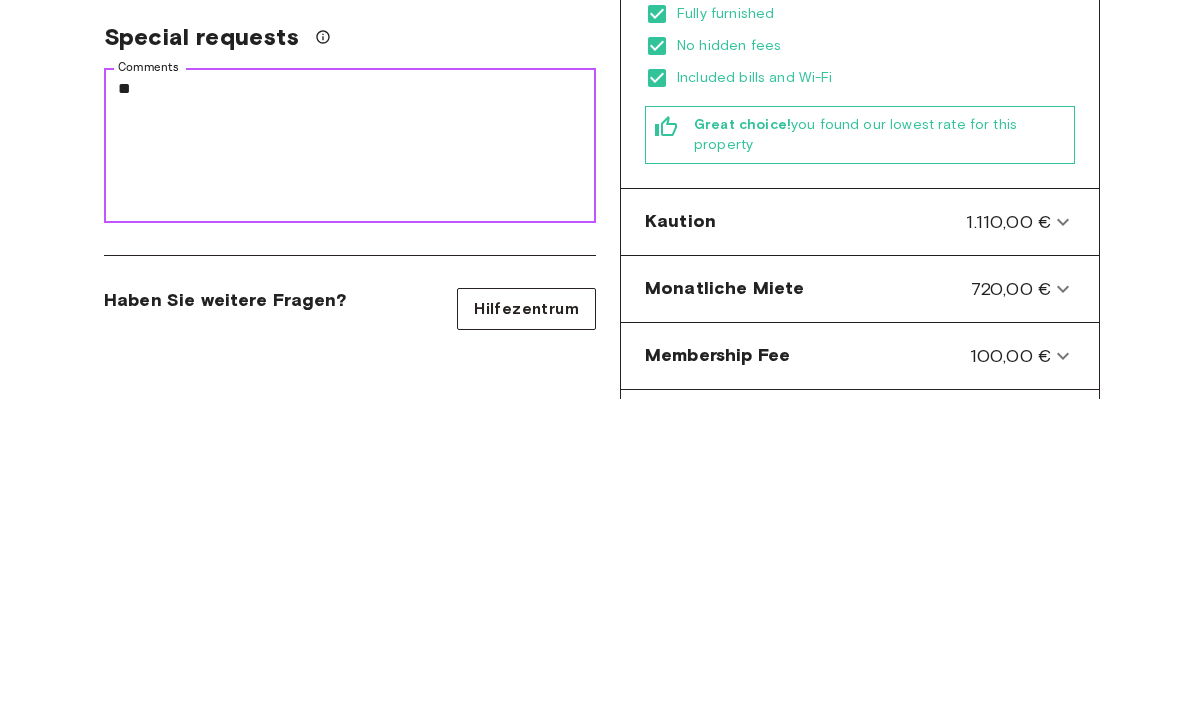 type on "*" 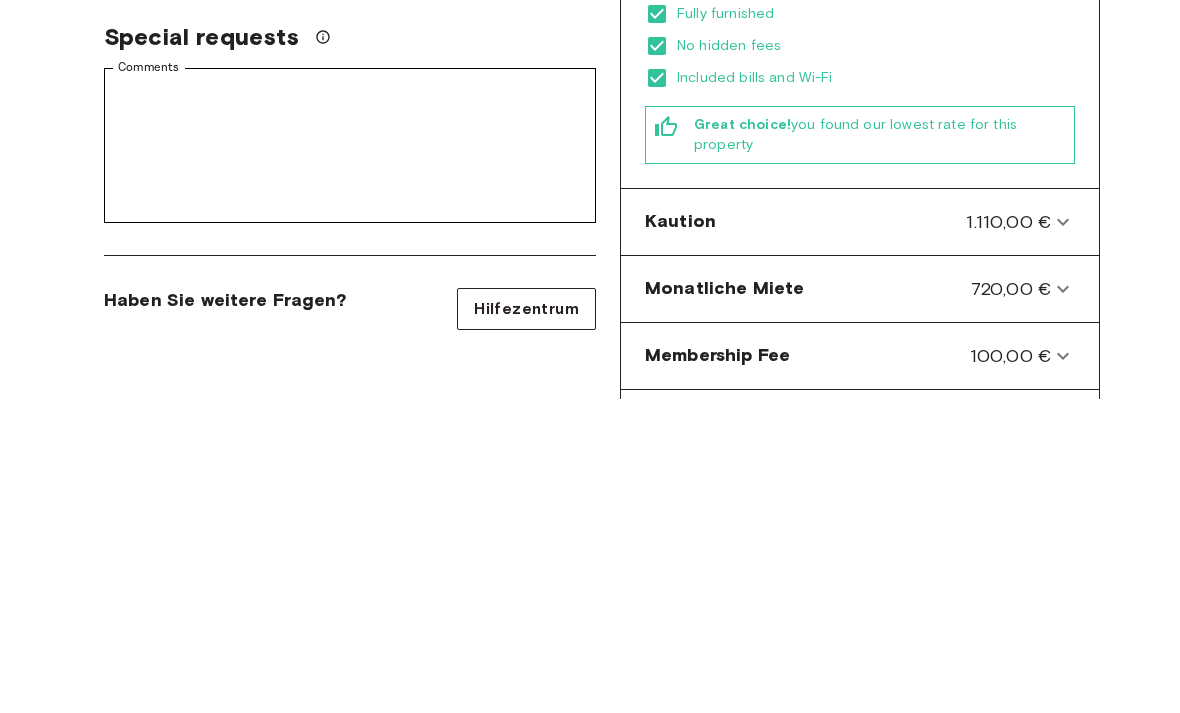 click 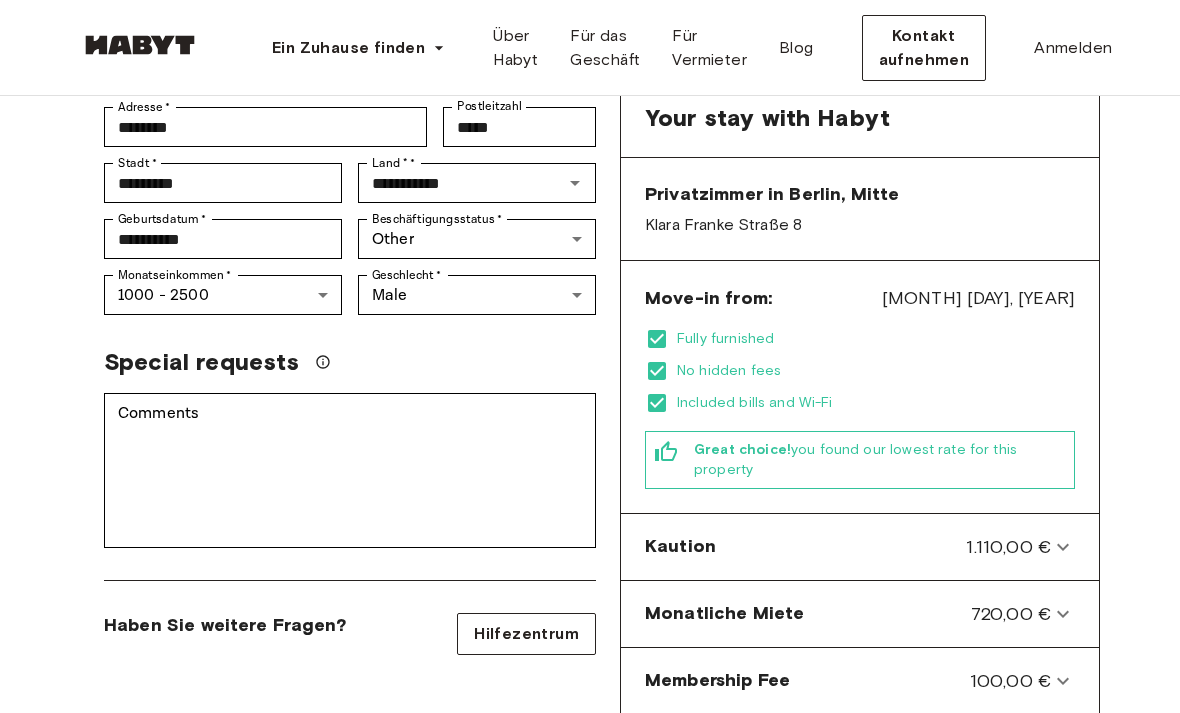 scroll, scrollTop: 291, scrollLeft: 0, axis: vertical 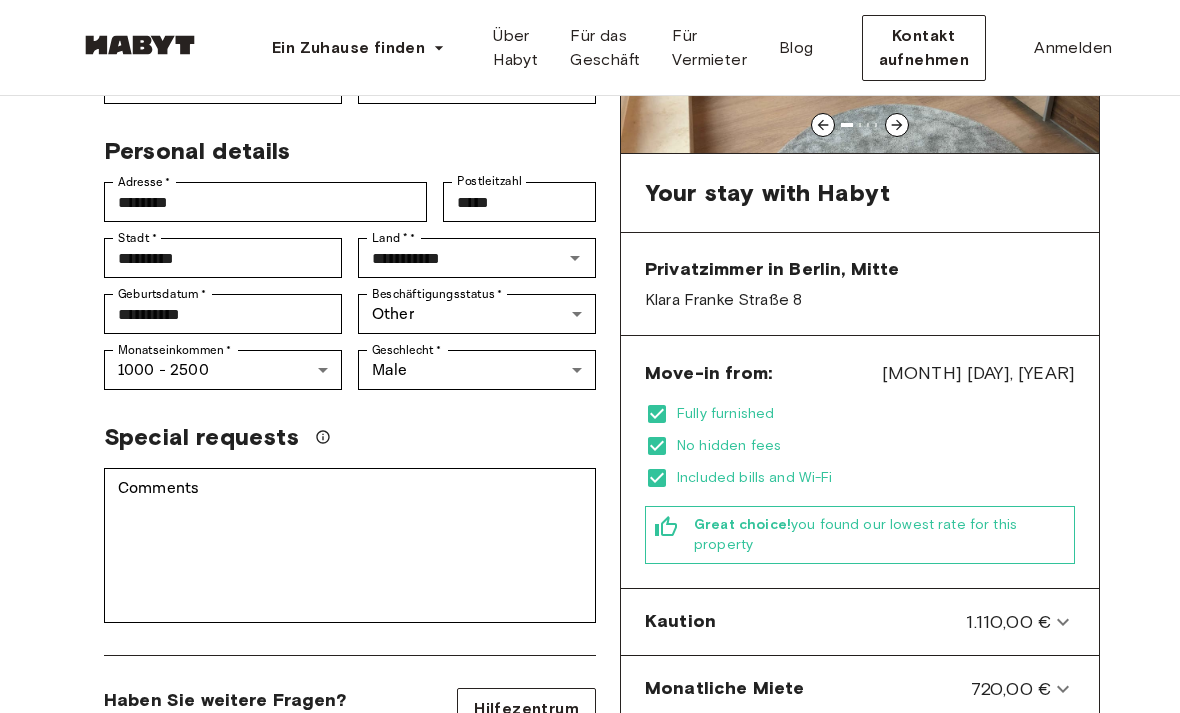 click 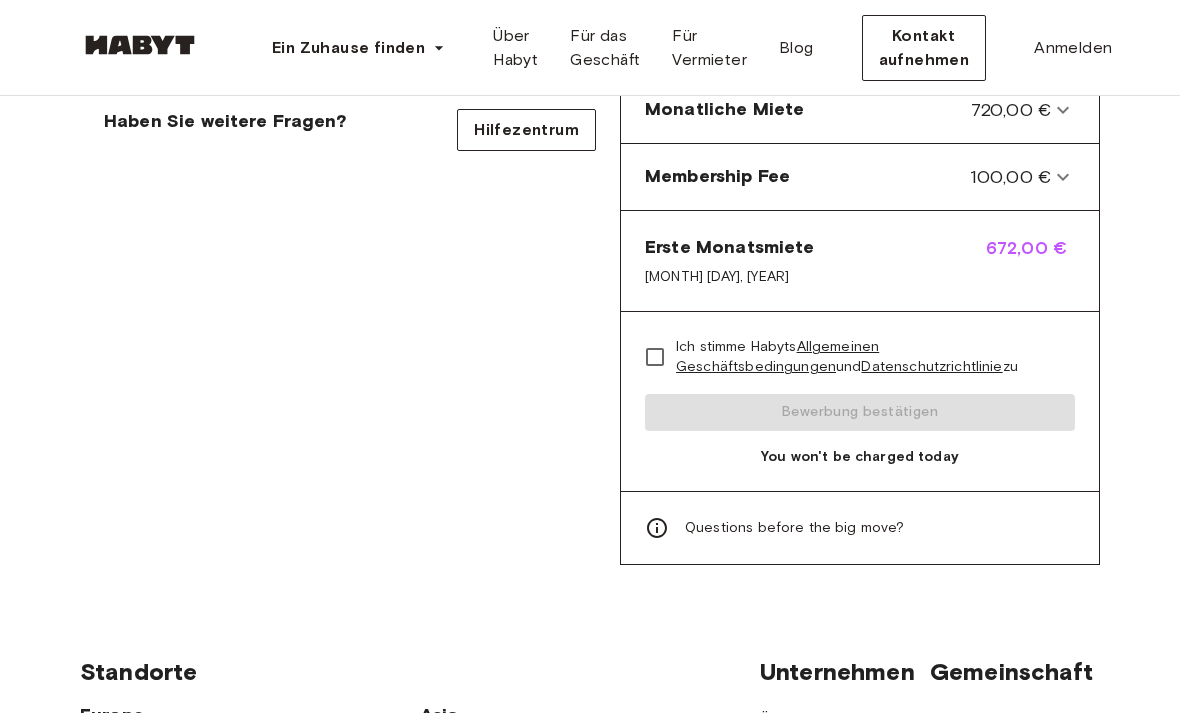 scroll, scrollTop: 879, scrollLeft: 0, axis: vertical 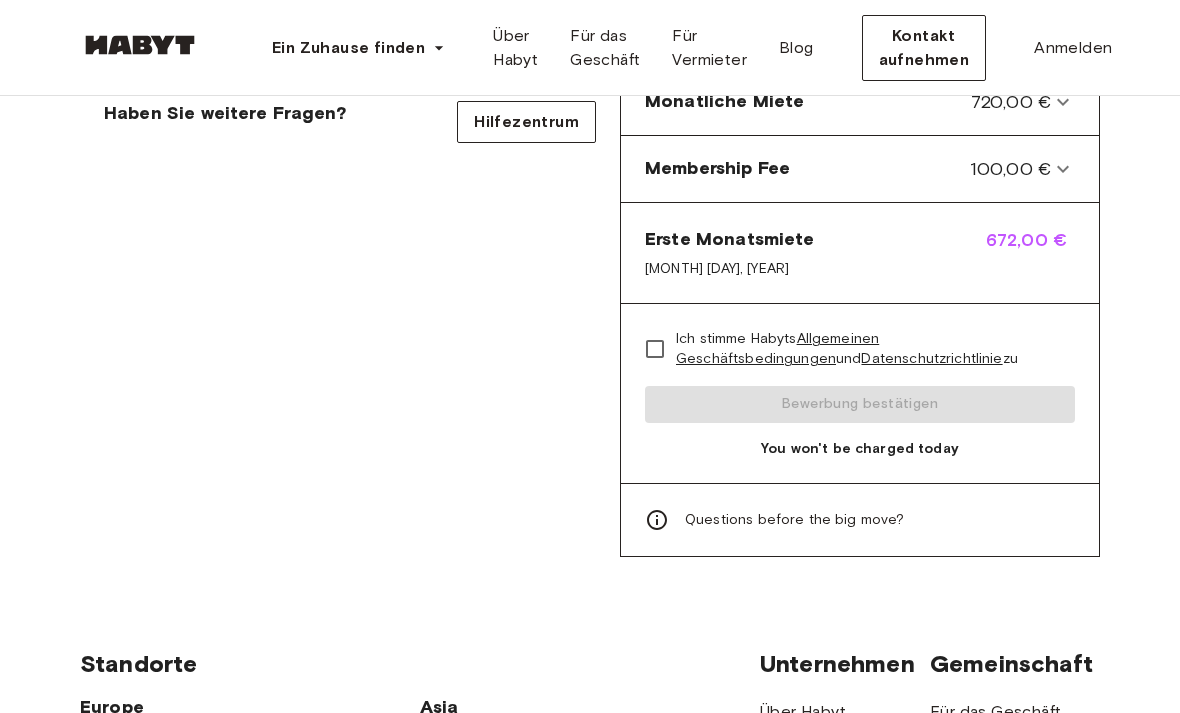 click 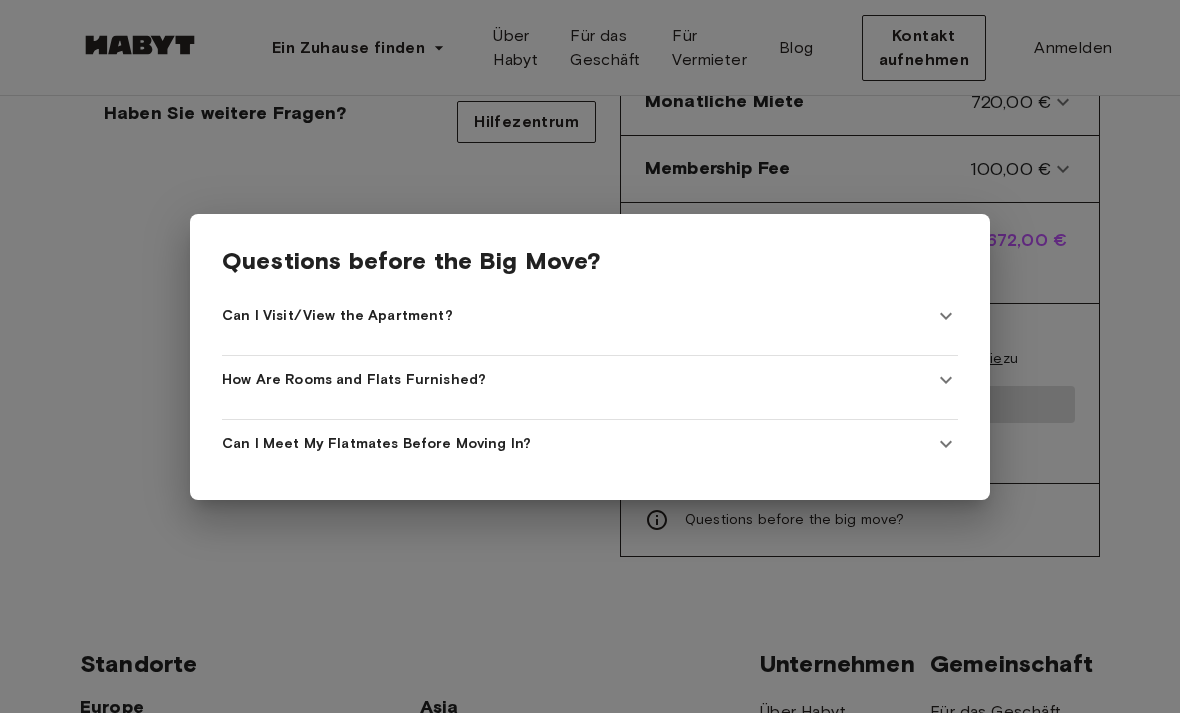 click at bounding box center [590, 356] 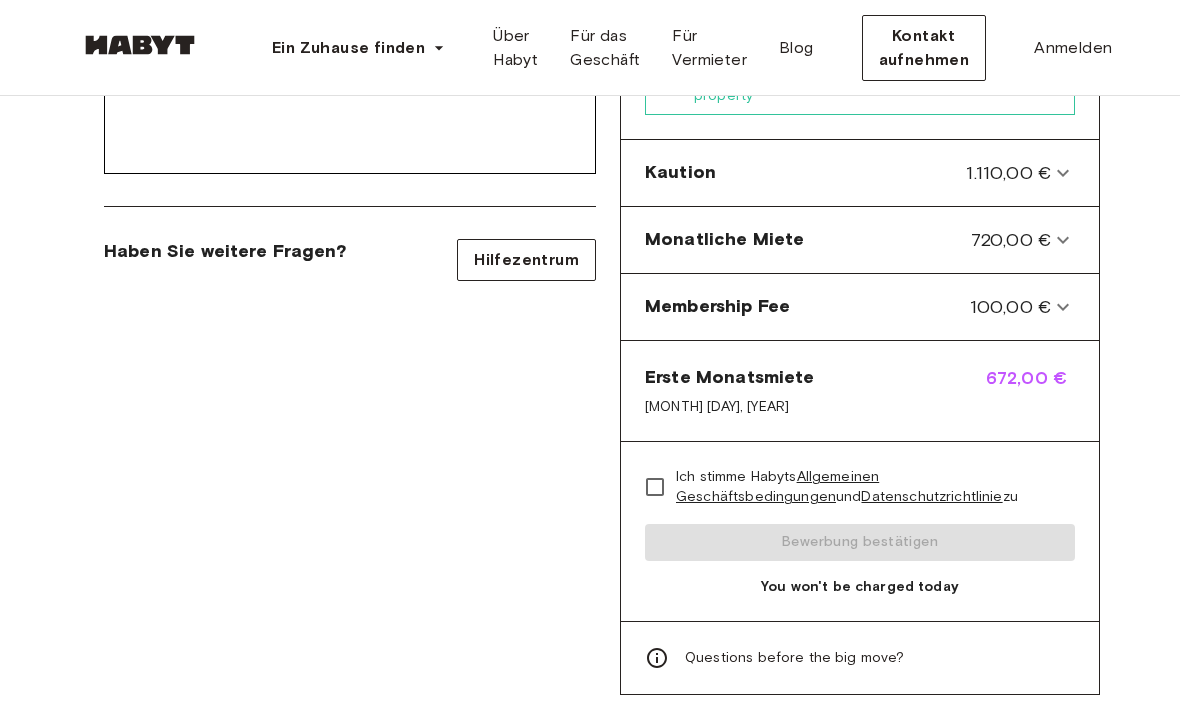 scroll, scrollTop: 741, scrollLeft: 0, axis: vertical 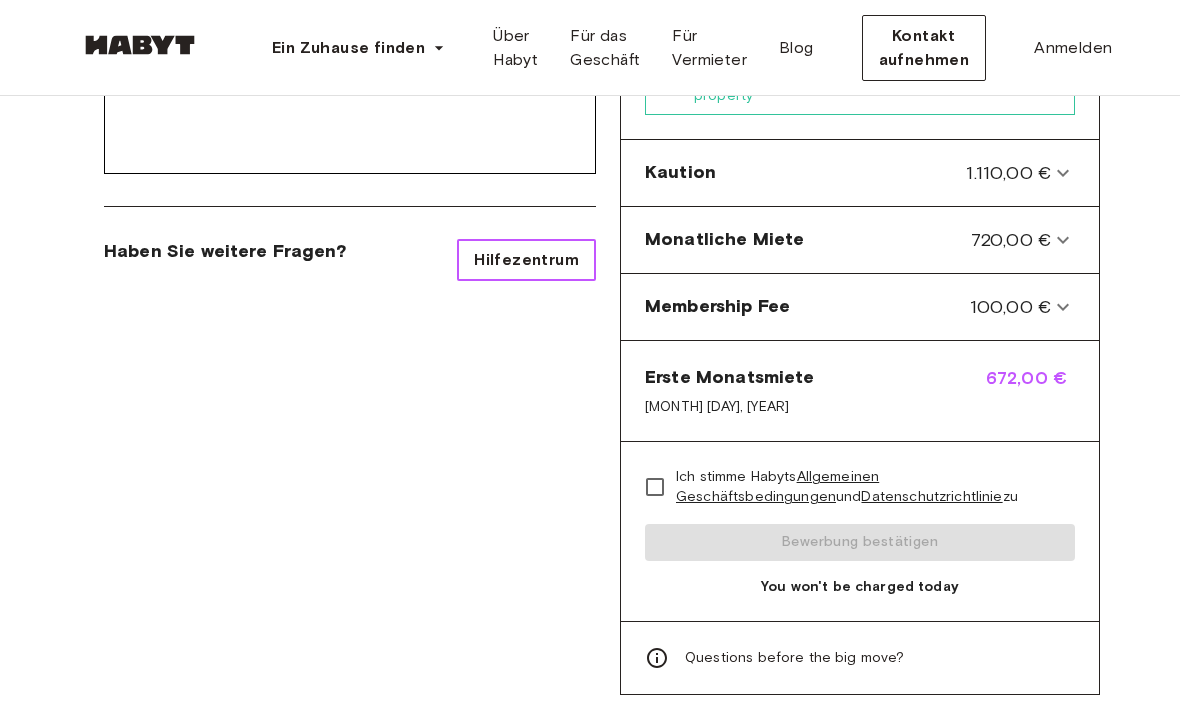 click on "Hilfezentrum" at bounding box center (526, 260) 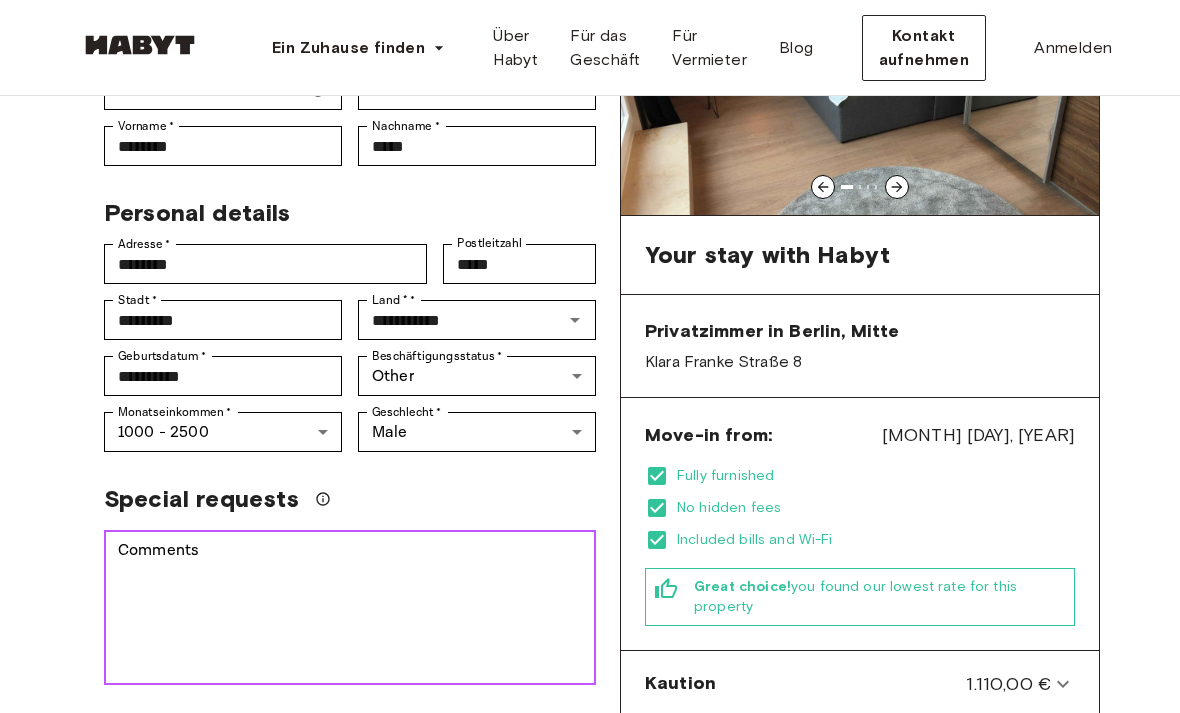 click on "Comments" at bounding box center (350, 608) 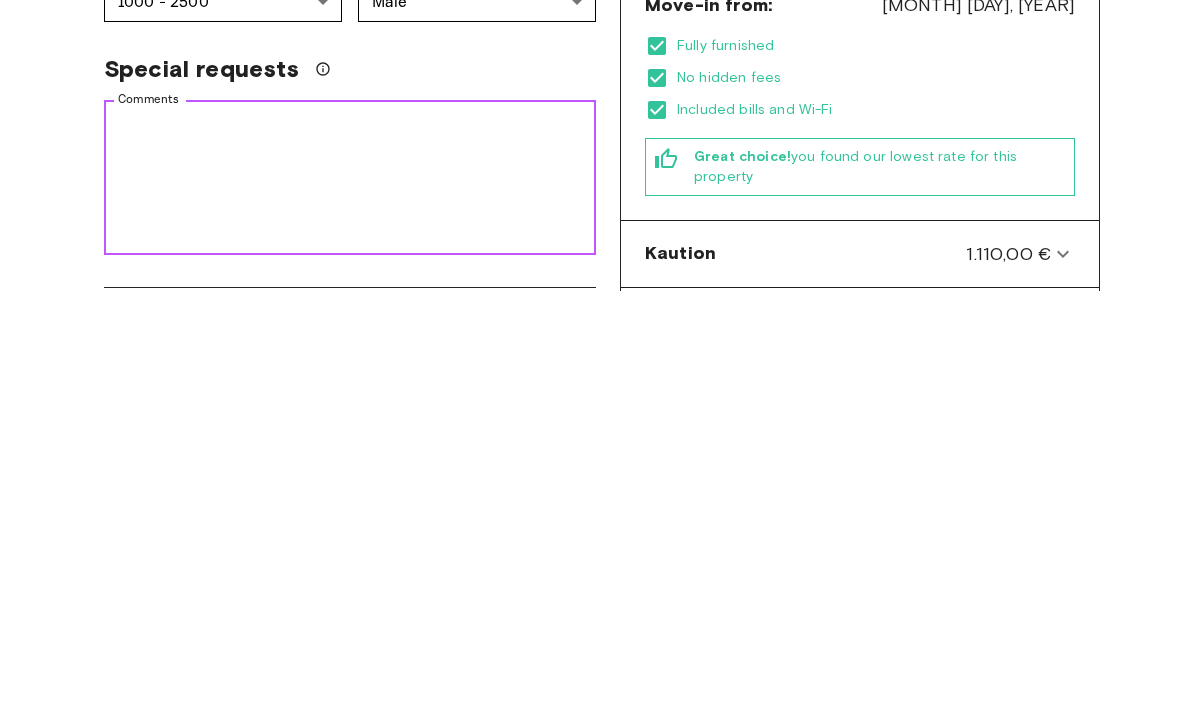 type on "*" 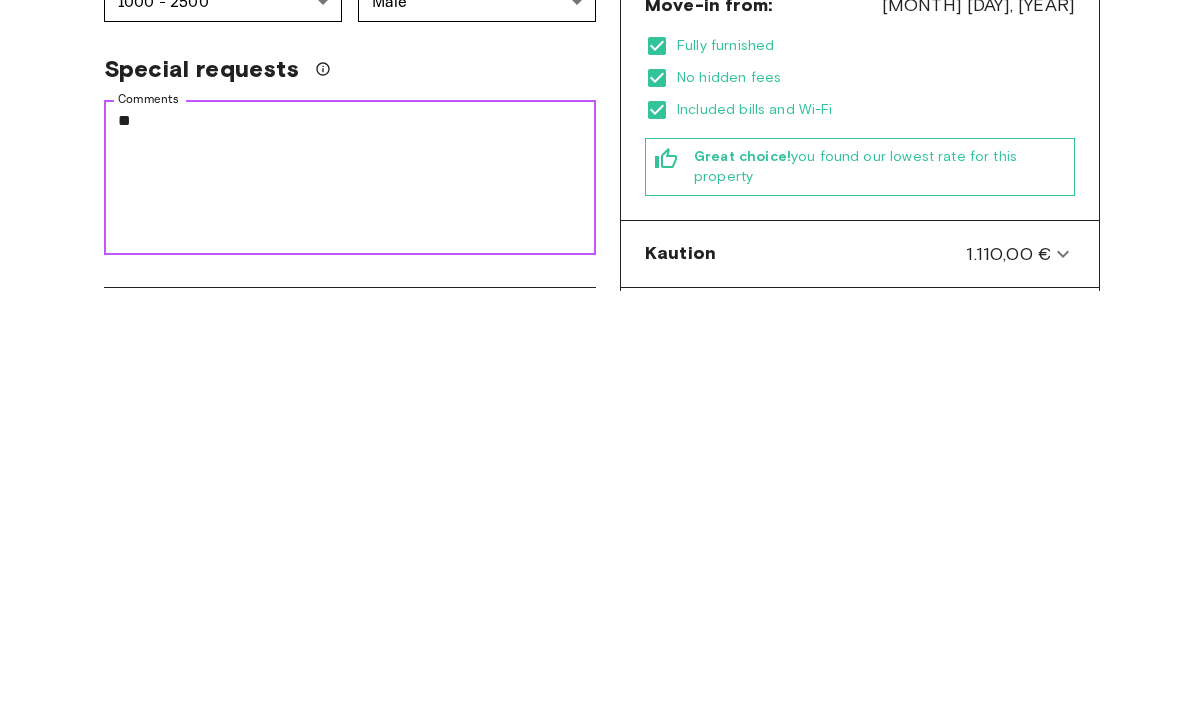 type on "*" 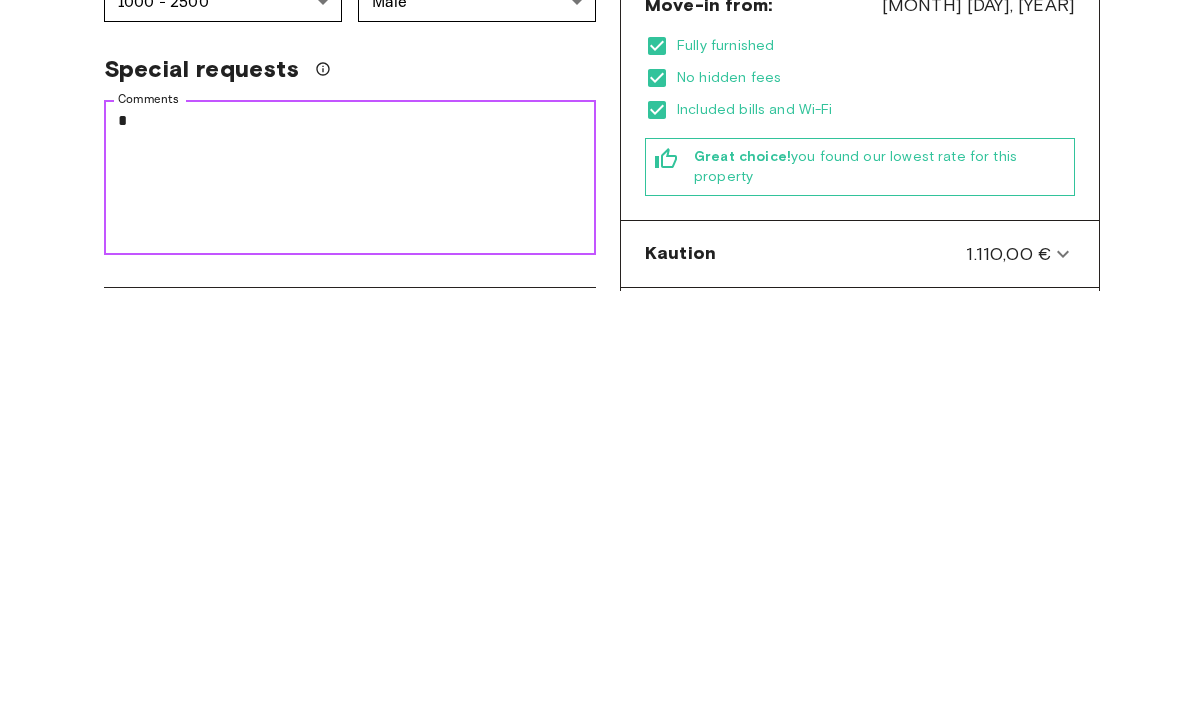 type 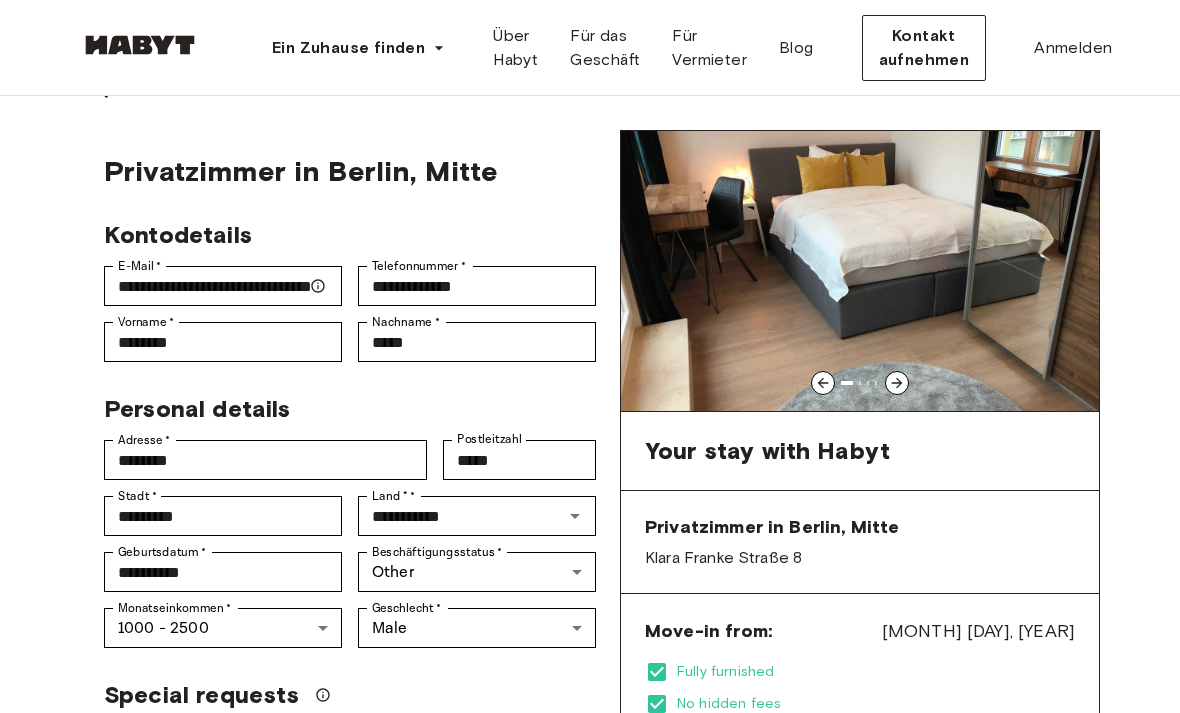 scroll, scrollTop: 0, scrollLeft: 0, axis: both 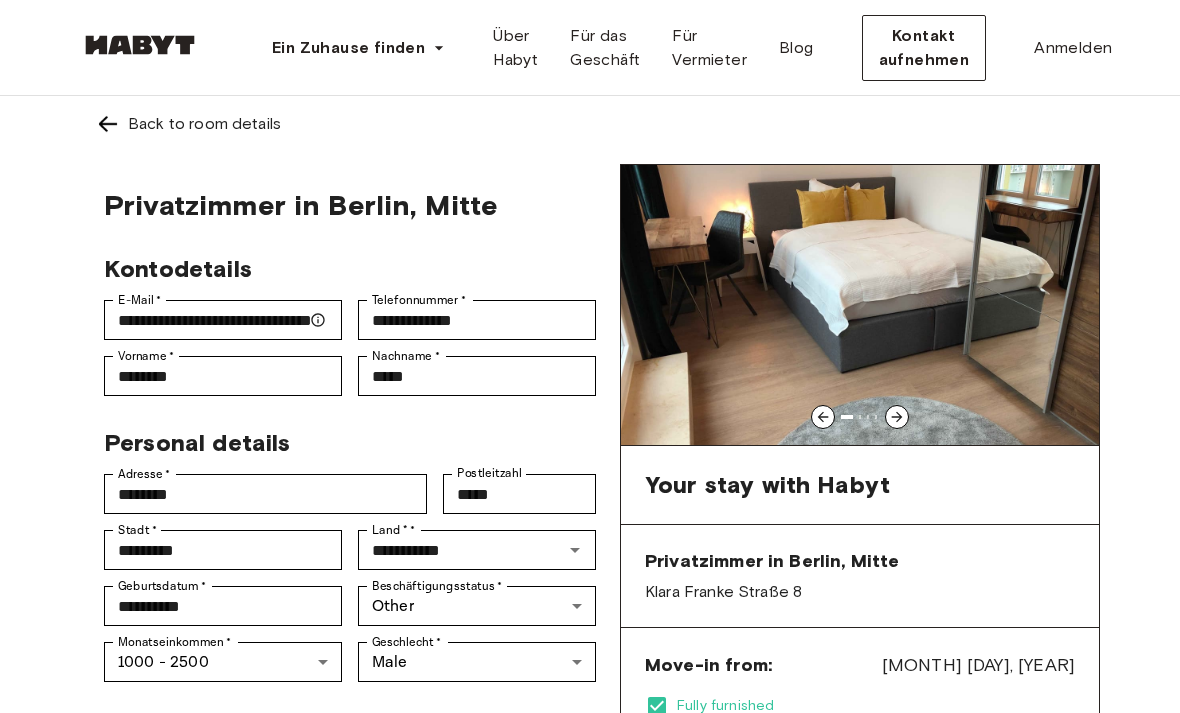 click 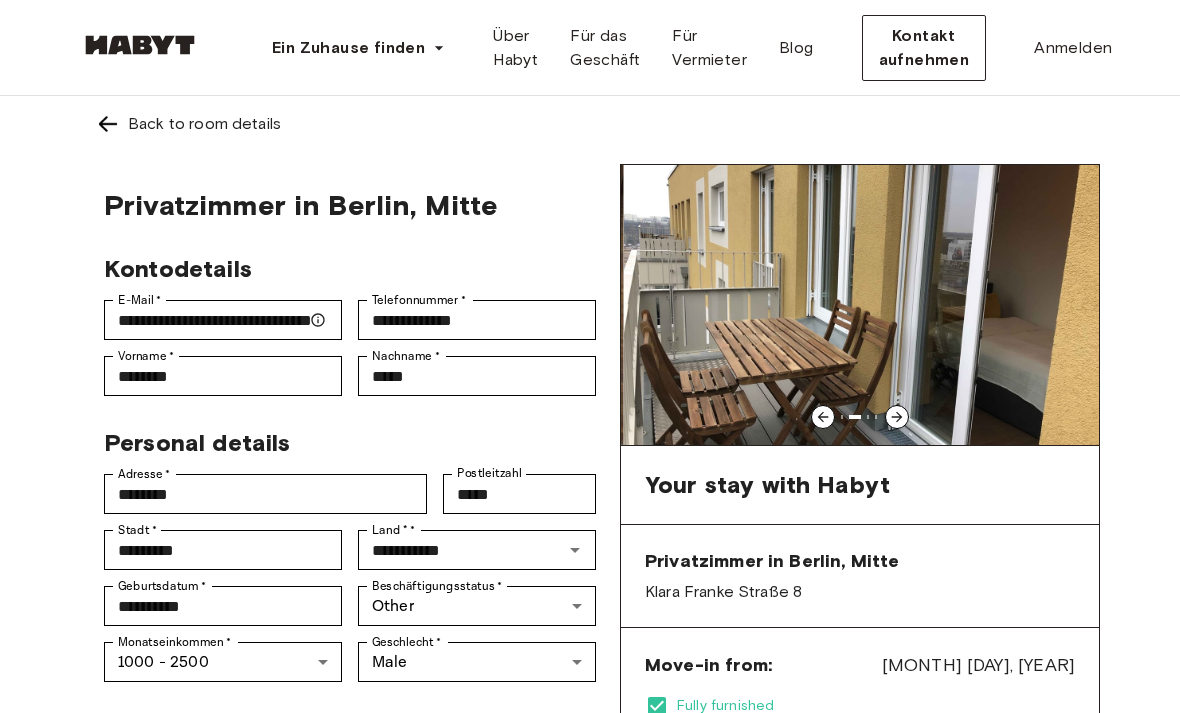click at bounding box center (863, 305) 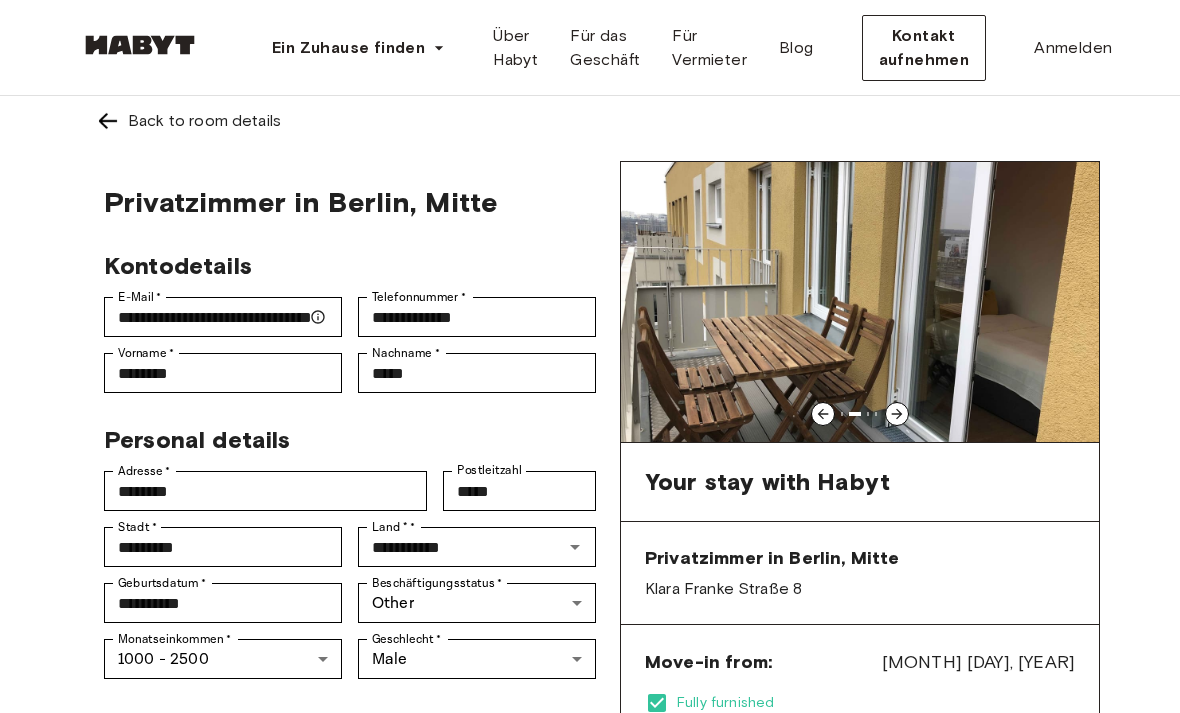 scroll, scrollTop: 0, scrollLeft: 0, axis: both 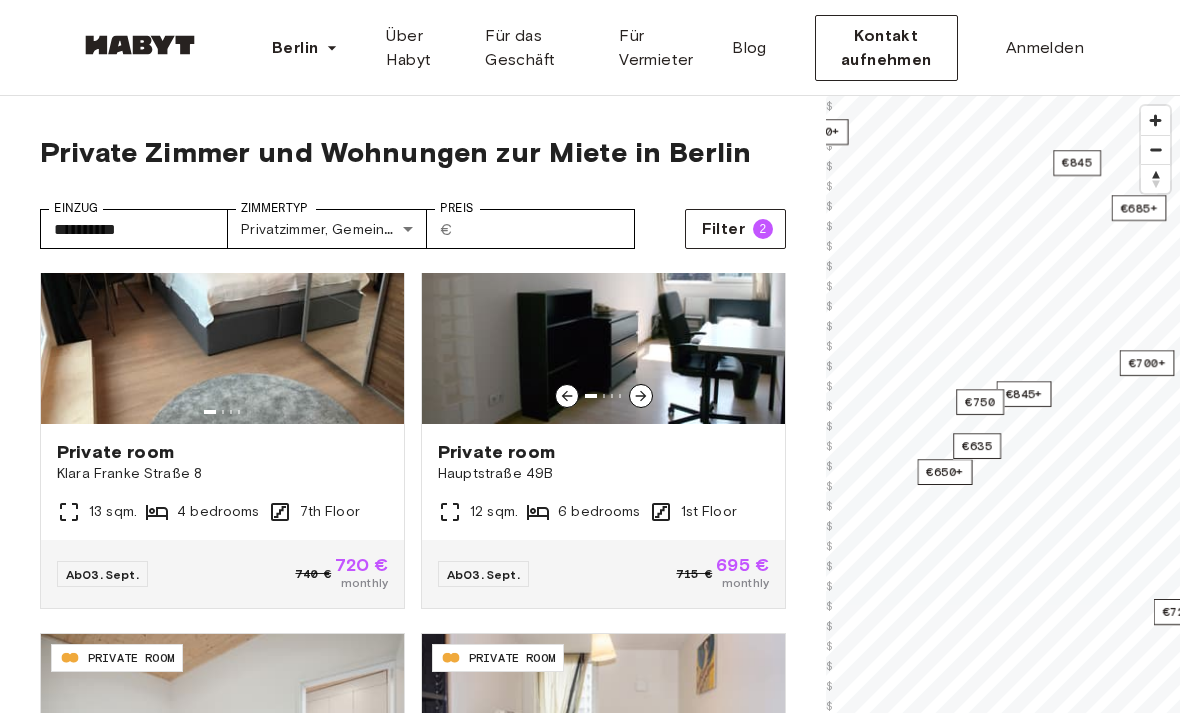 click on "€685+" at bounding box center [1139, 208] 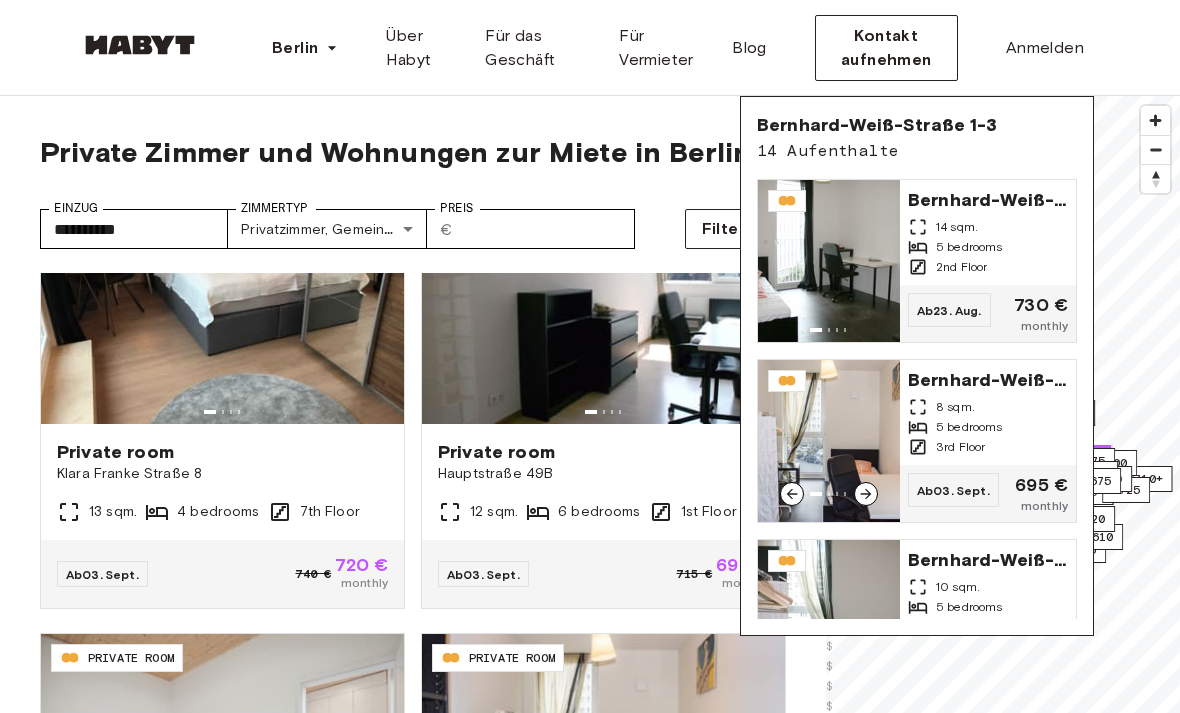 click on "Bernhard-Weiß-Straße 1-3 8 sqm. 5 bedrooms 3rd Floor" at bounding box center (988, 412) 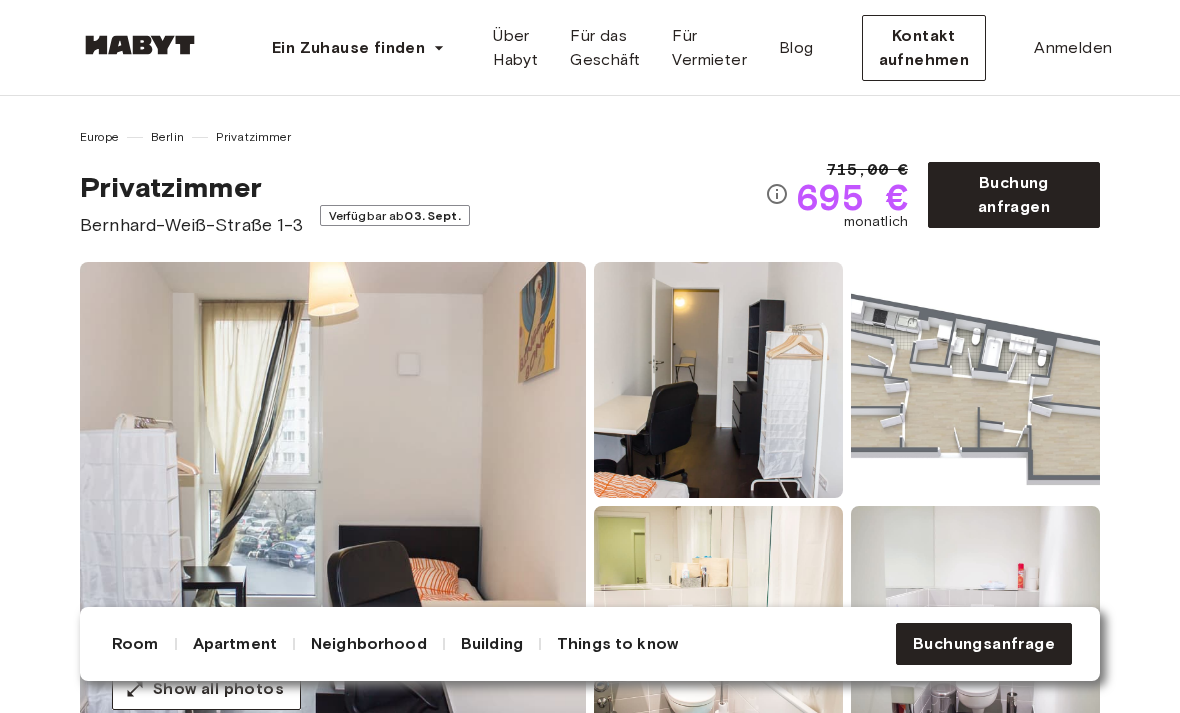 scroll, scrollTop: 0, scrollLeft: 0, axis: both 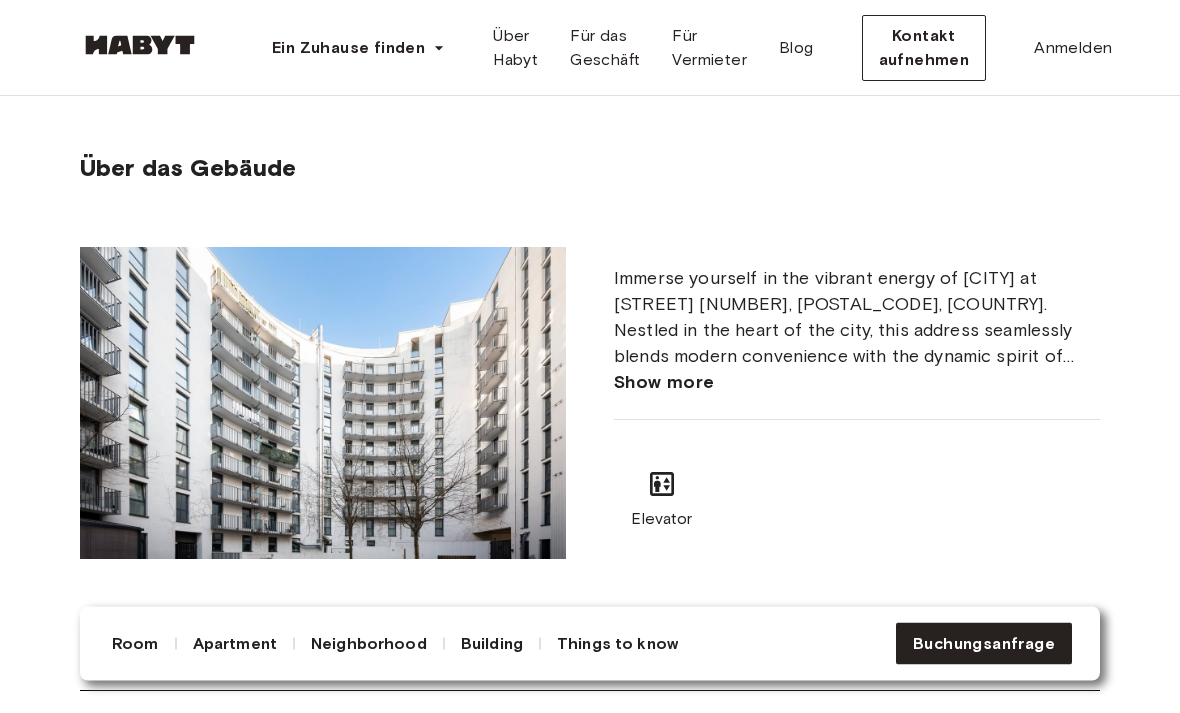 click on "Show more" at bounding box center [664, 383] 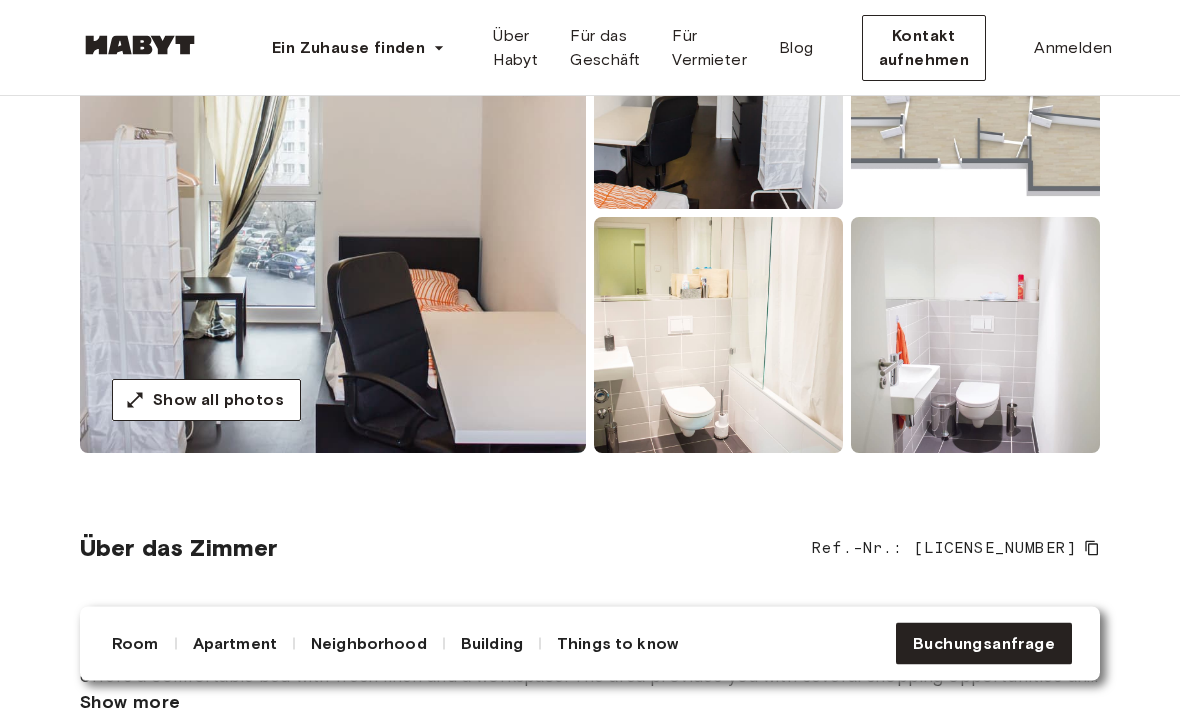 scroll, scrollTop: 0, scrollLeft: 0, axis: both 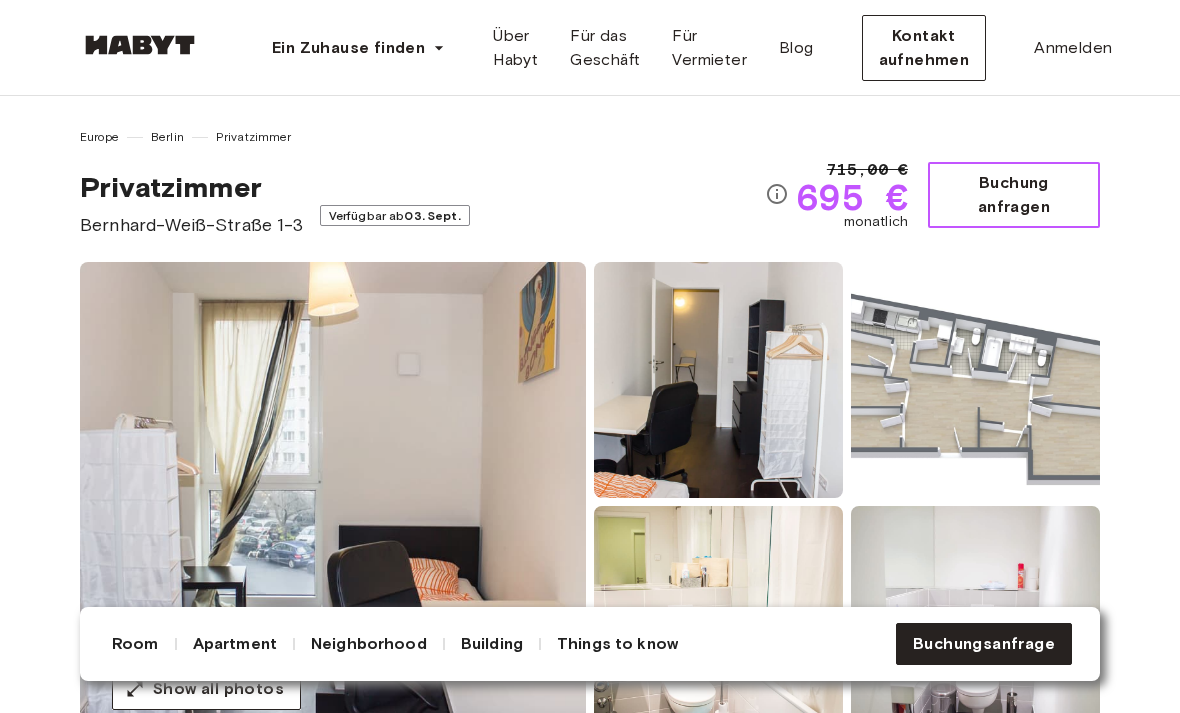 click on "Buchung anfragen" at bounding box center [1014, 195] 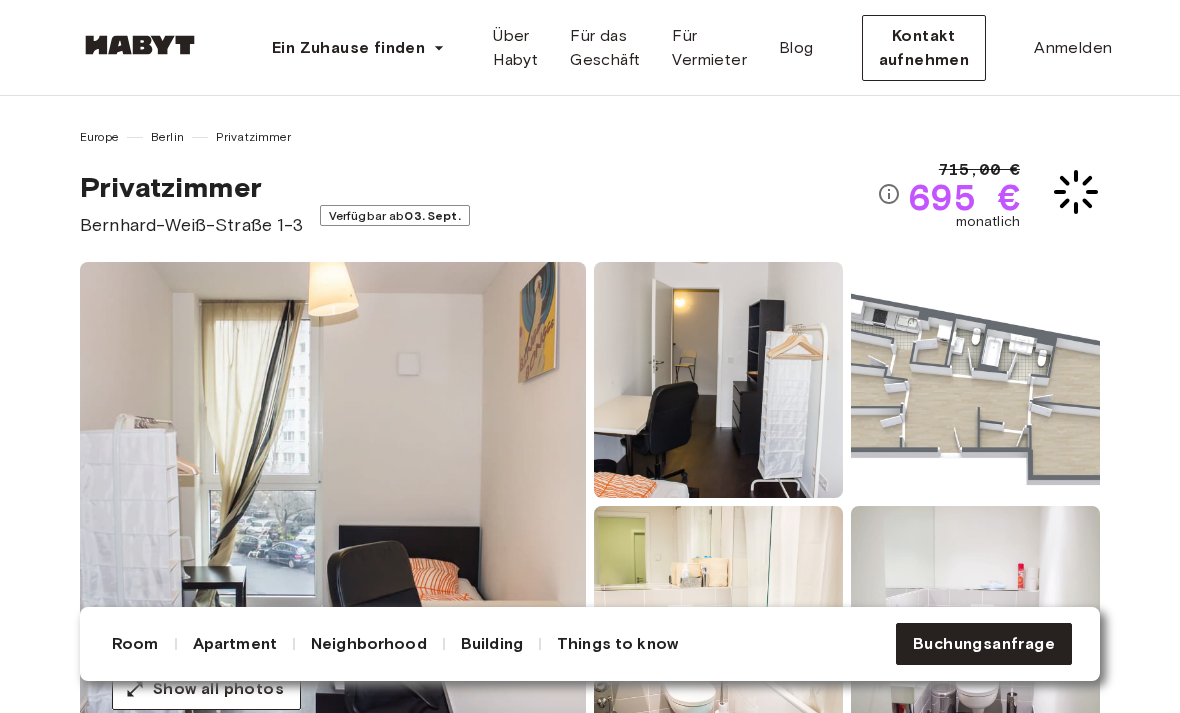 click on "03. Sept." at bounding box center [432, 215] 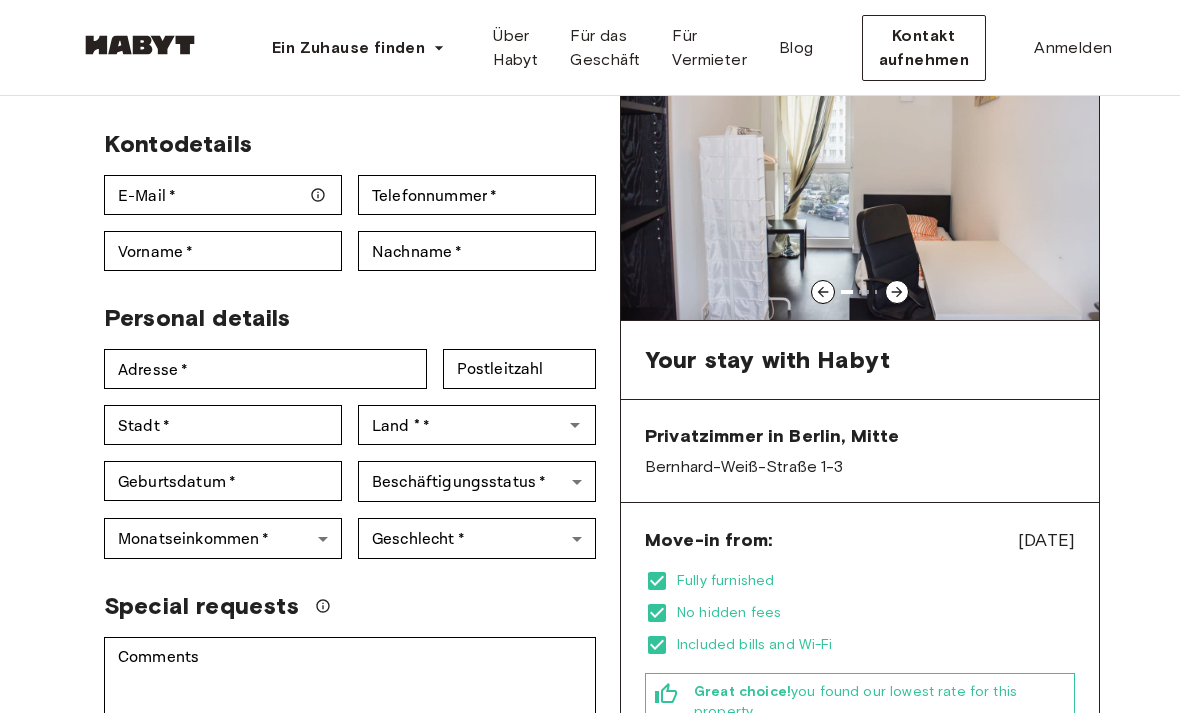 scroll, scrollTop: 107, scrollLeft: 0, axis: vertical 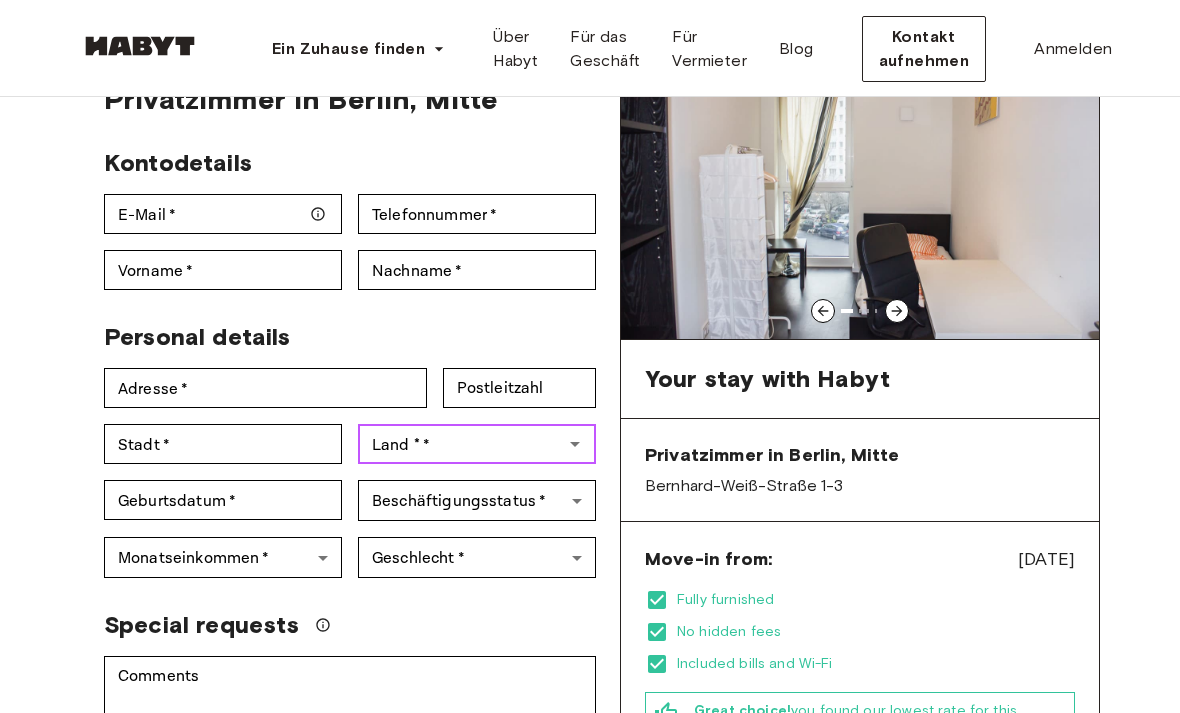 click on "Land *   *" at bounding box center [460, 443] 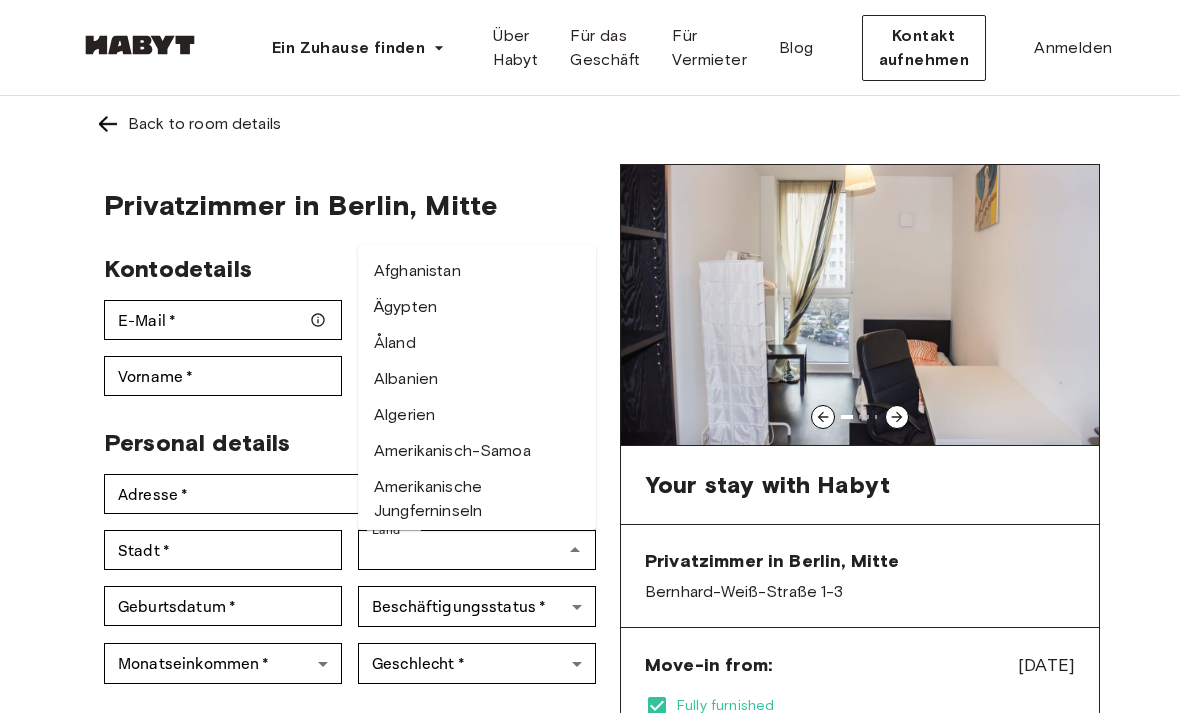 scroll, scrollTop: 9, scrollLeft: 0, axis: vertical 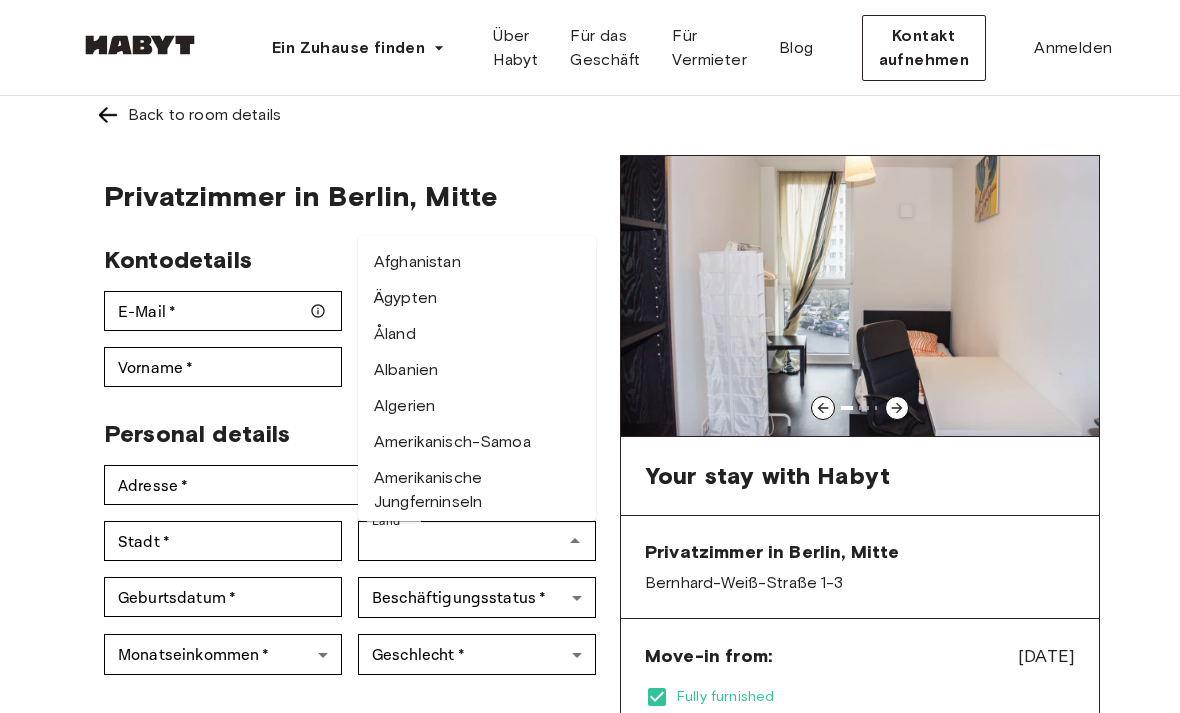 click on "Back to room details" at bounding box center [590, 115] 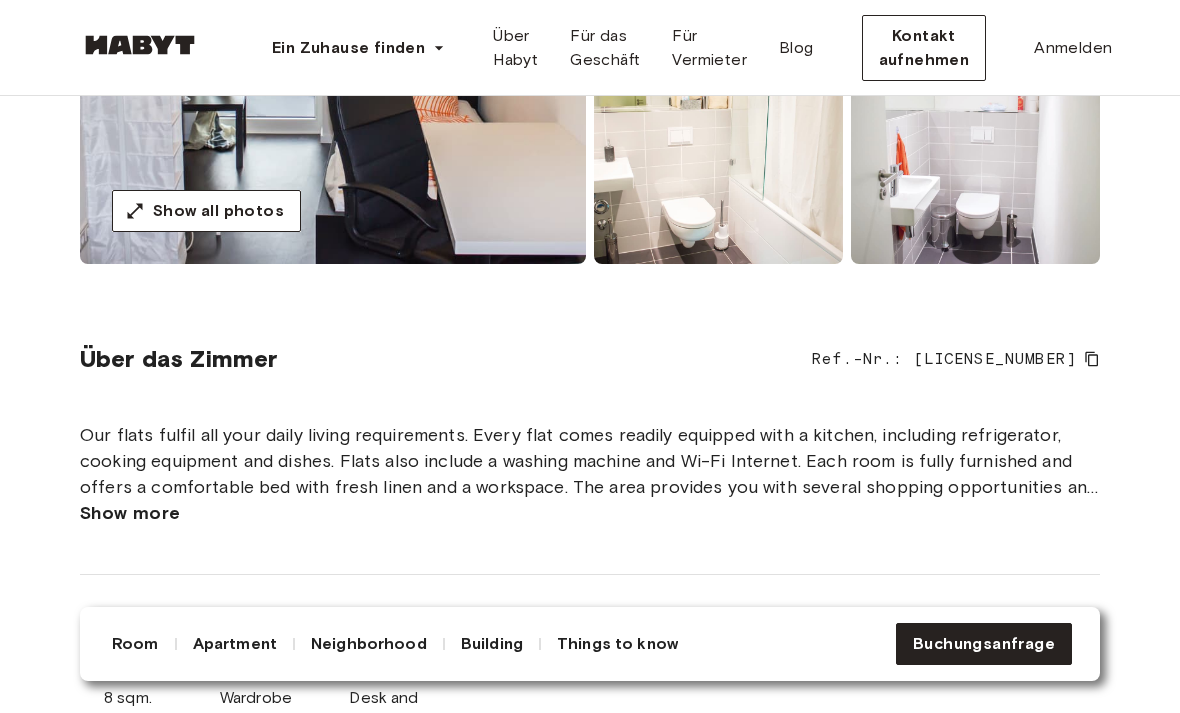 scroll, scrollTop: 465, scrollLeft: 0, axis: vertical 